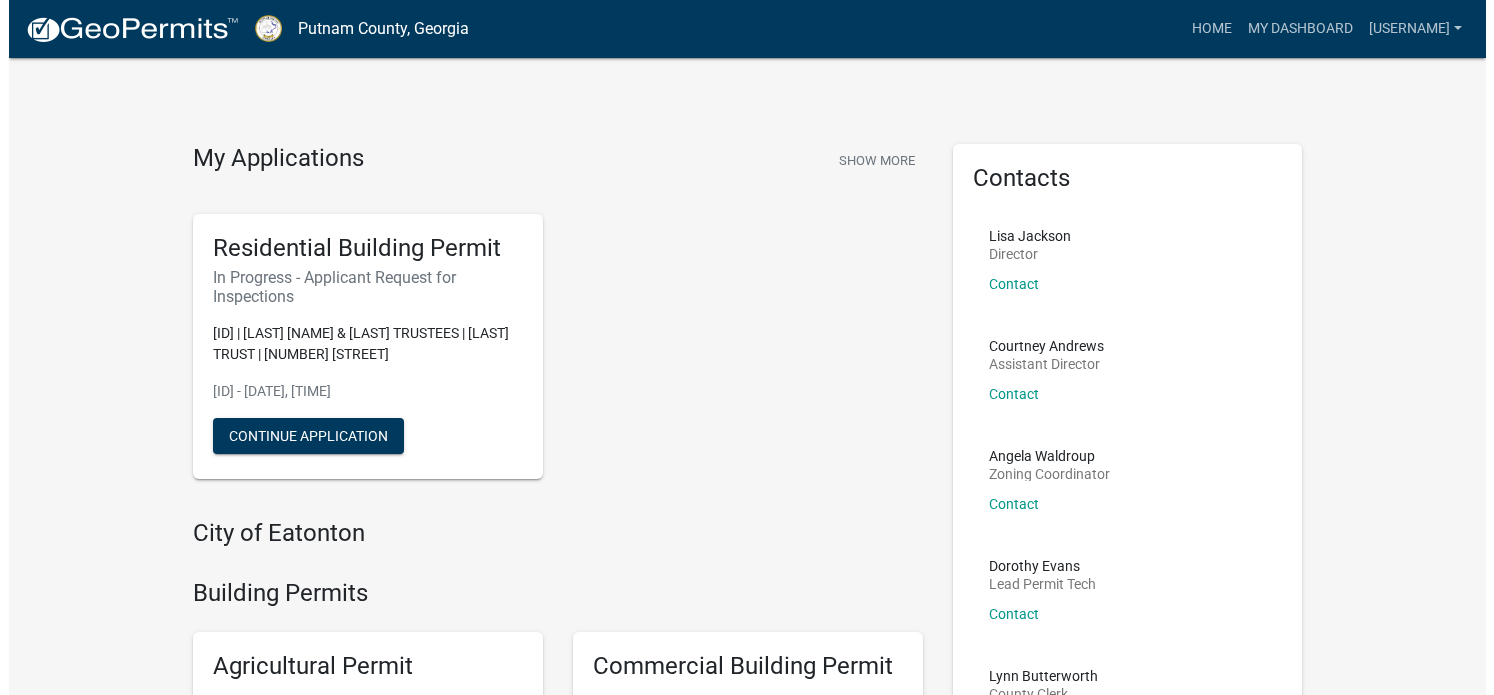 scroll, scrollTop: 0, scrollLeft: 0, axis: both 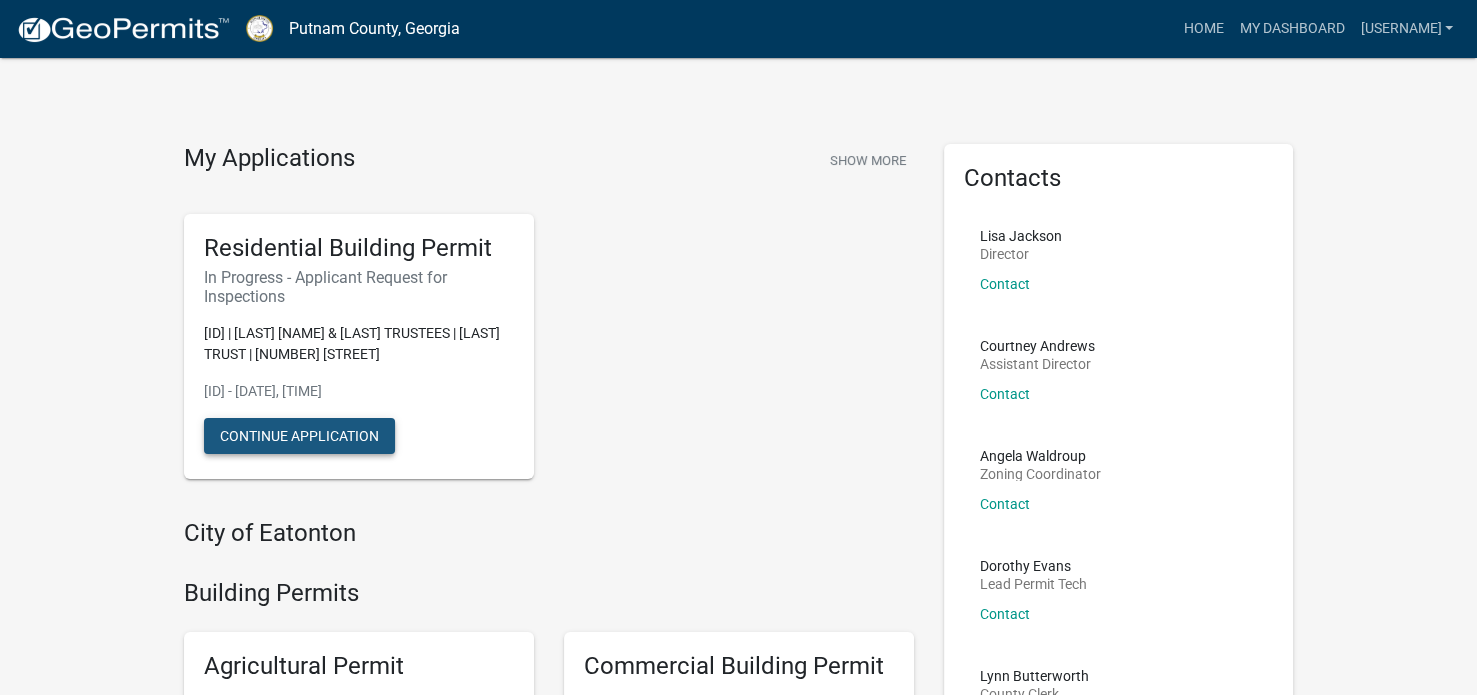 click on "Continue Application" 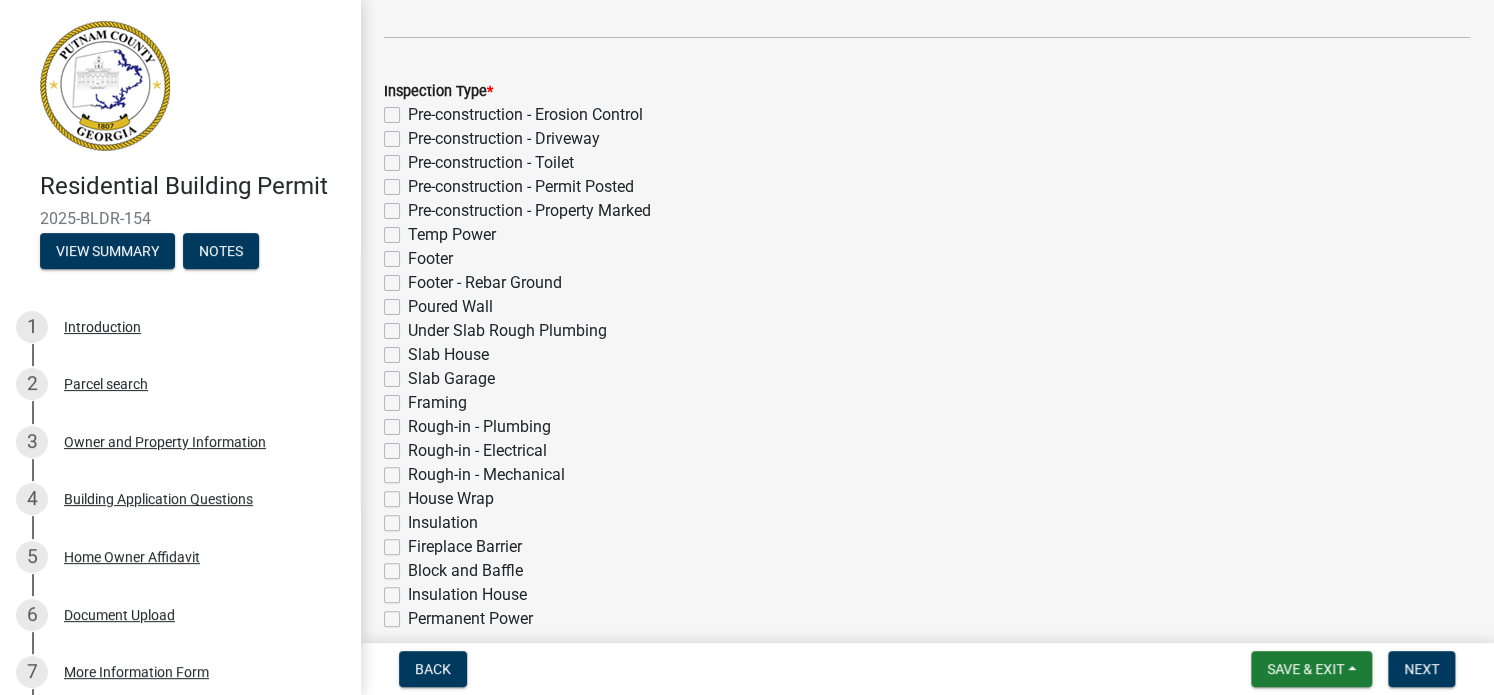 scroll, scrollTop: 381, scrollLeft: 0, axis: vertical 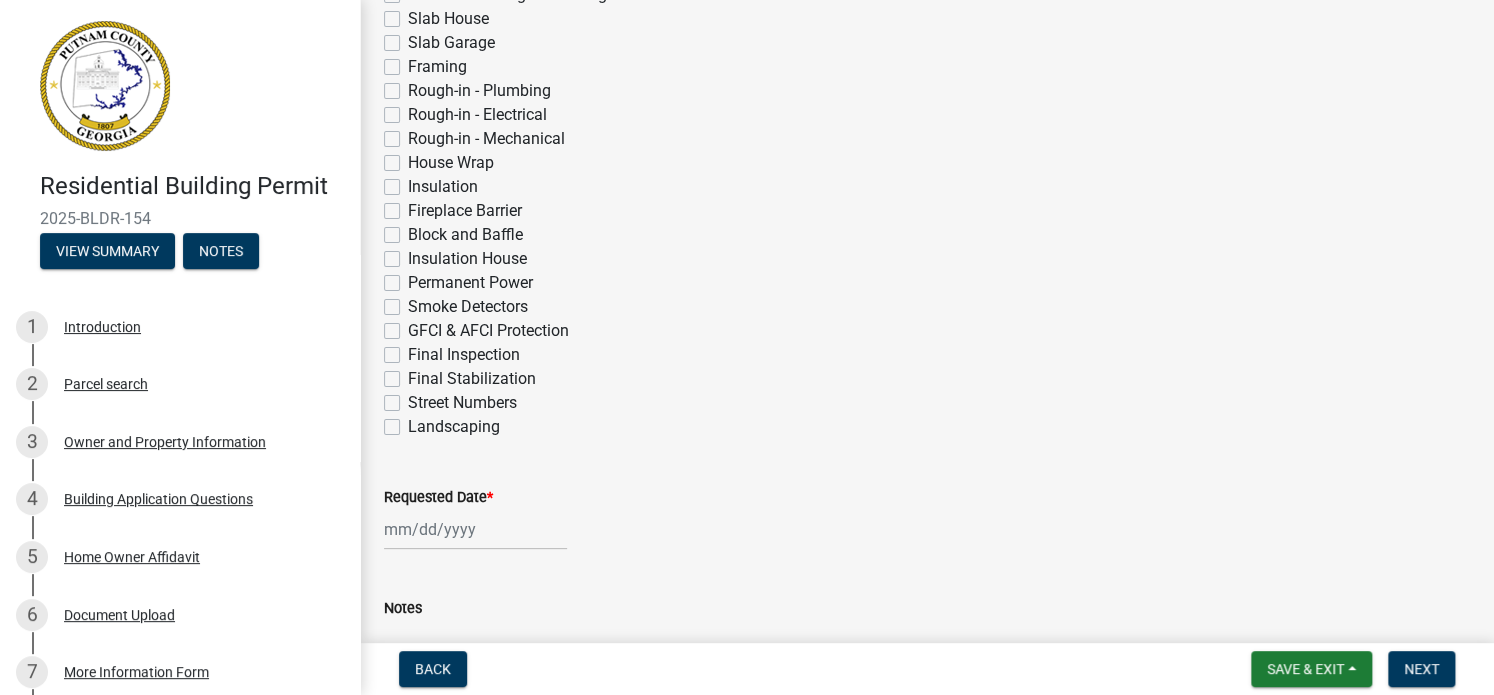drag, startPoint x: 1480, startPoint y: 154, endPoint x: 1441, endPoint y: 439, distance: 287.65604 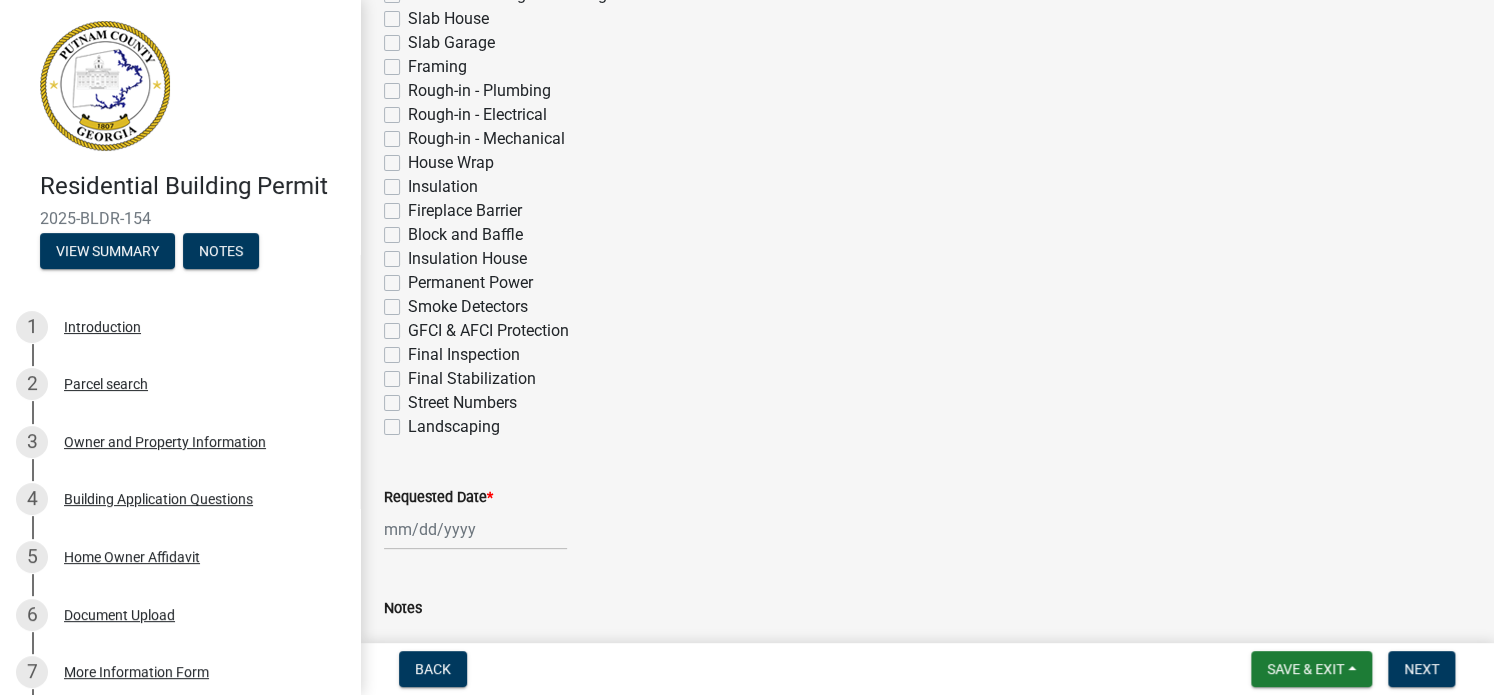 drag, startPoint x: 1441, startPoint y: 441, endPoint x: 1444, endPoint y: 406, distance: 35.128338 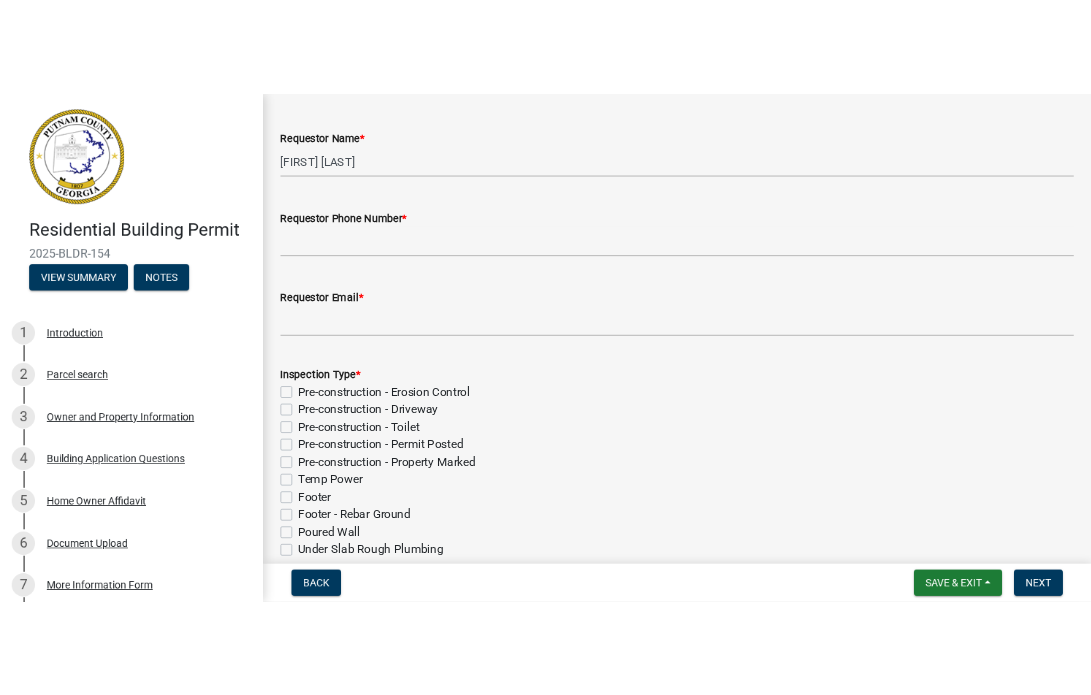 scroll, scrollTop: 0, scrollLeft: 0, axis: both 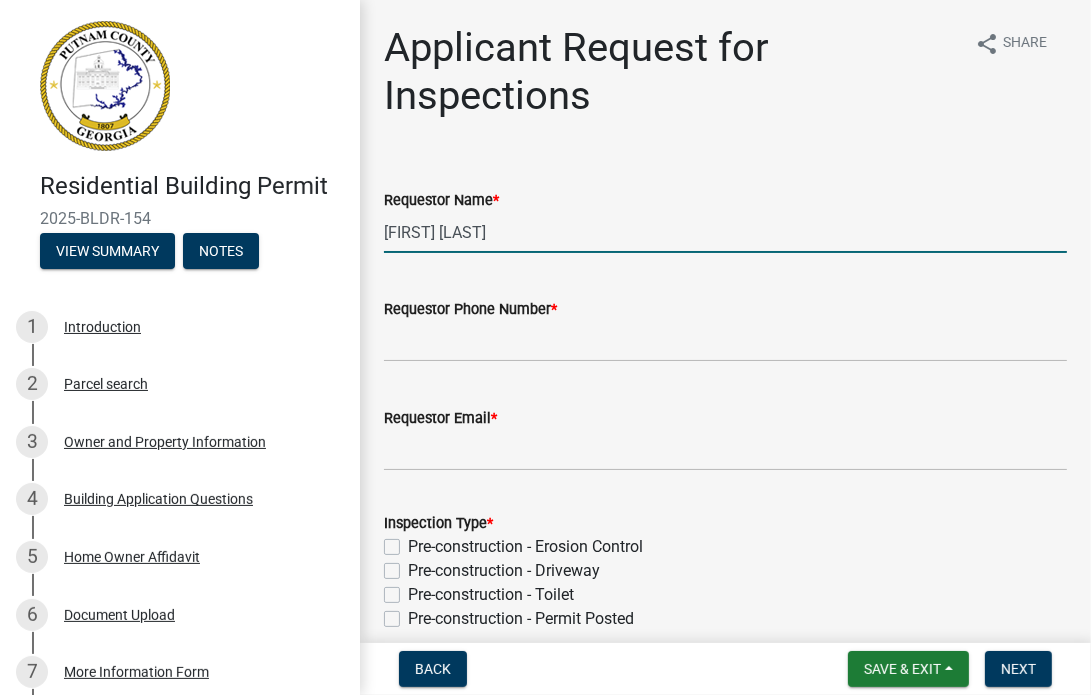 click on "[FIRST] [LAST]" at bounding box center (725, 232) 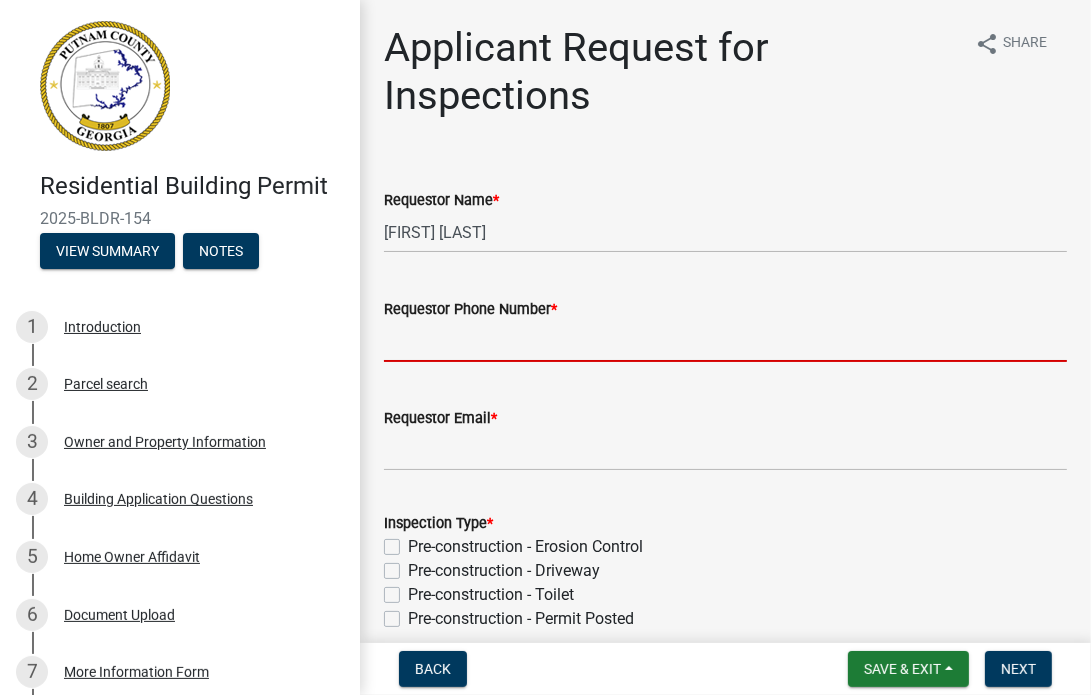 click on "Requestor Phone Number  *" at bounding box center [725, 341] 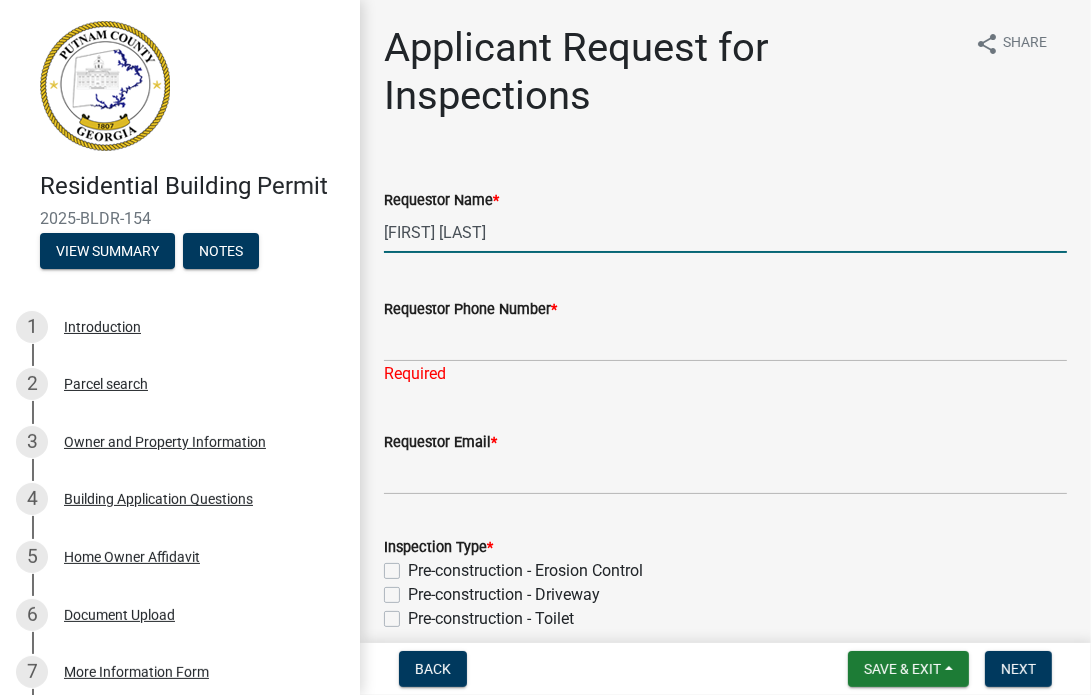 click on "[FIRST] [LAST]" at bounding box center (725, 232) 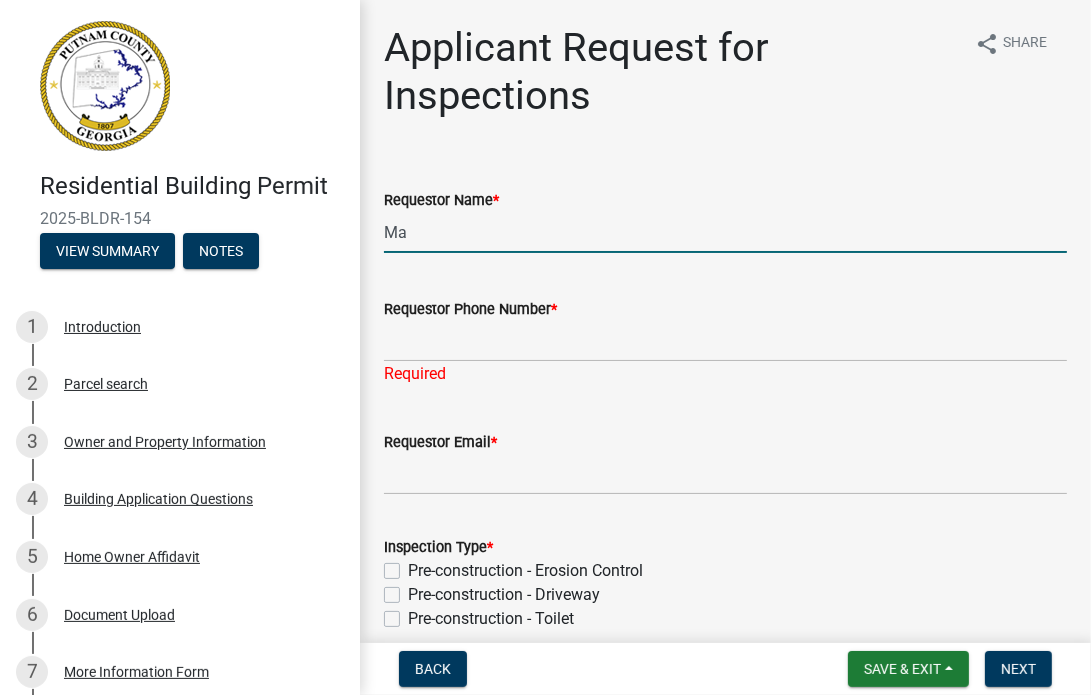 type on "M" 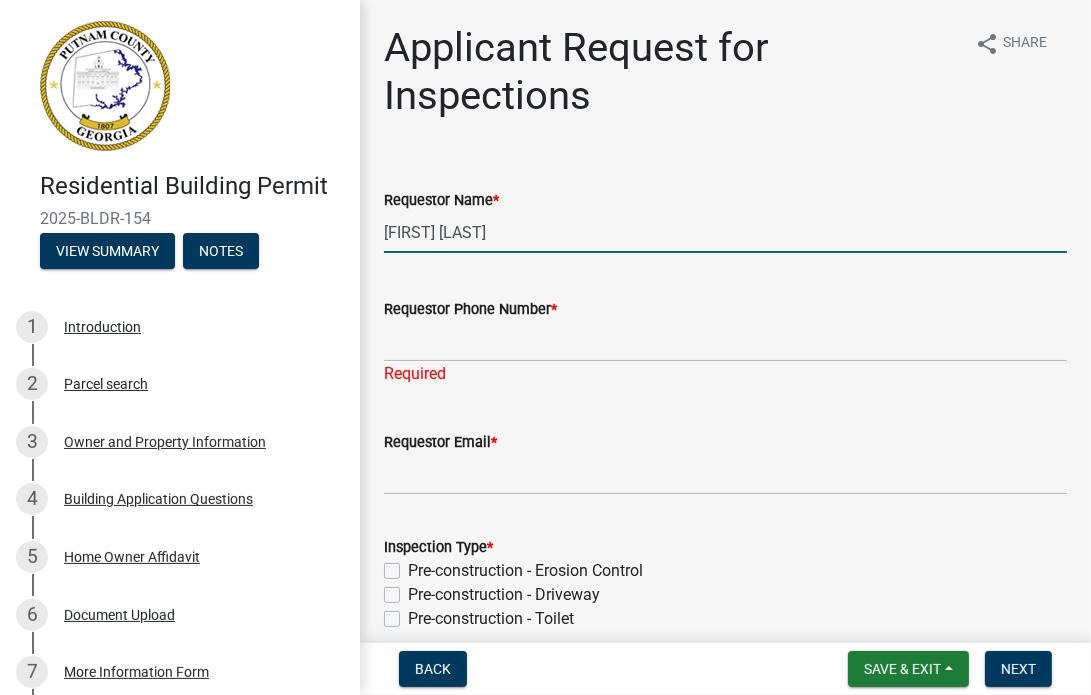 type on "[FIRST] [LAST]" 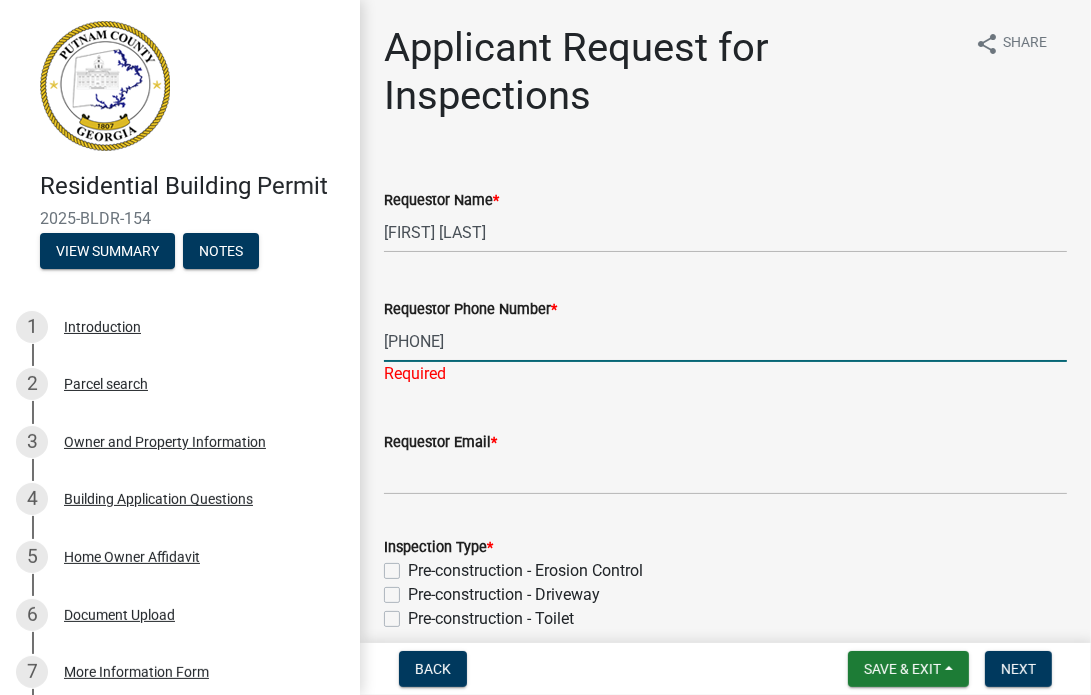 type on "[PHONE]" 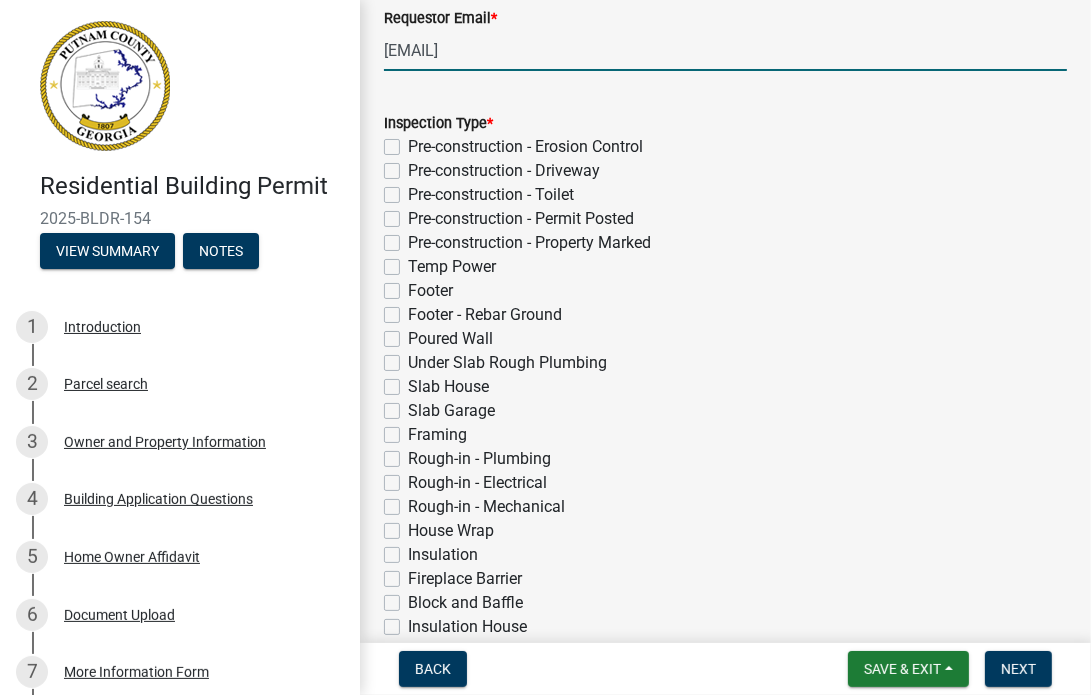 scroll, scrollTop: 416, scrollLeft: 0, axis: vertical 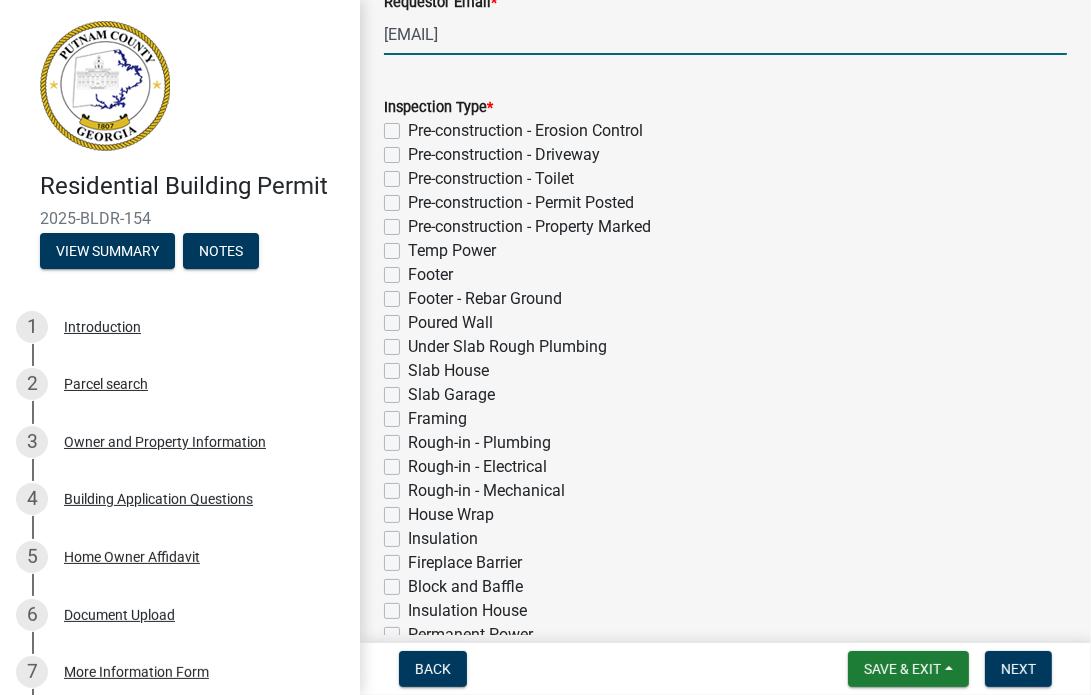 type on "[EMAIL]" 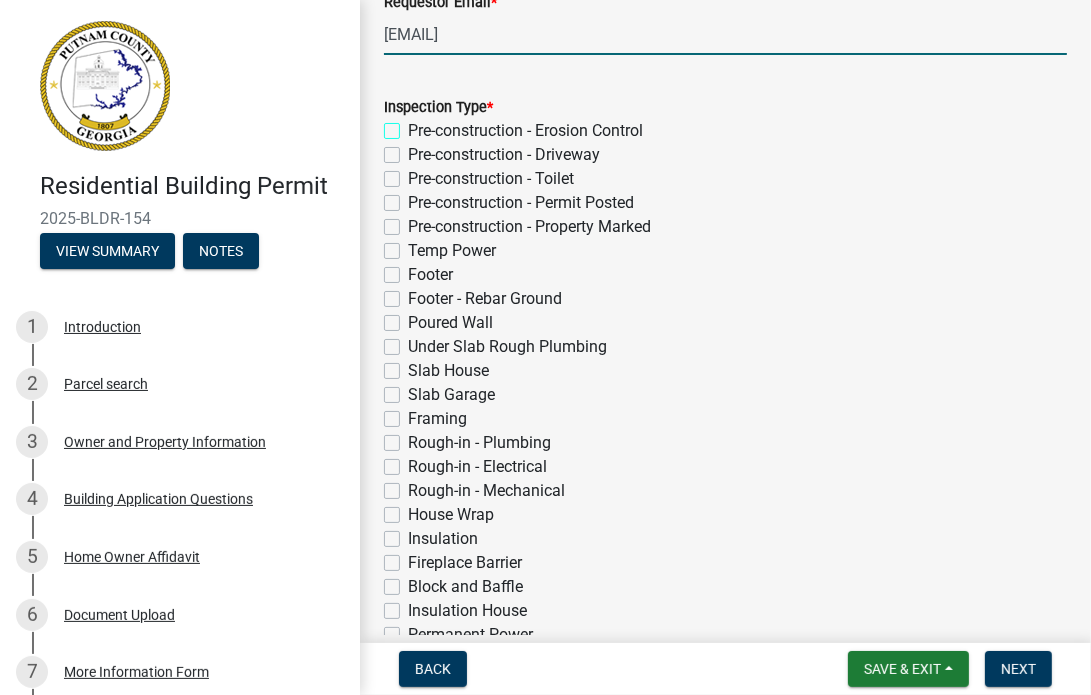 click on "Pre-construction - Erosion Control" at bounding box center [414, 125] 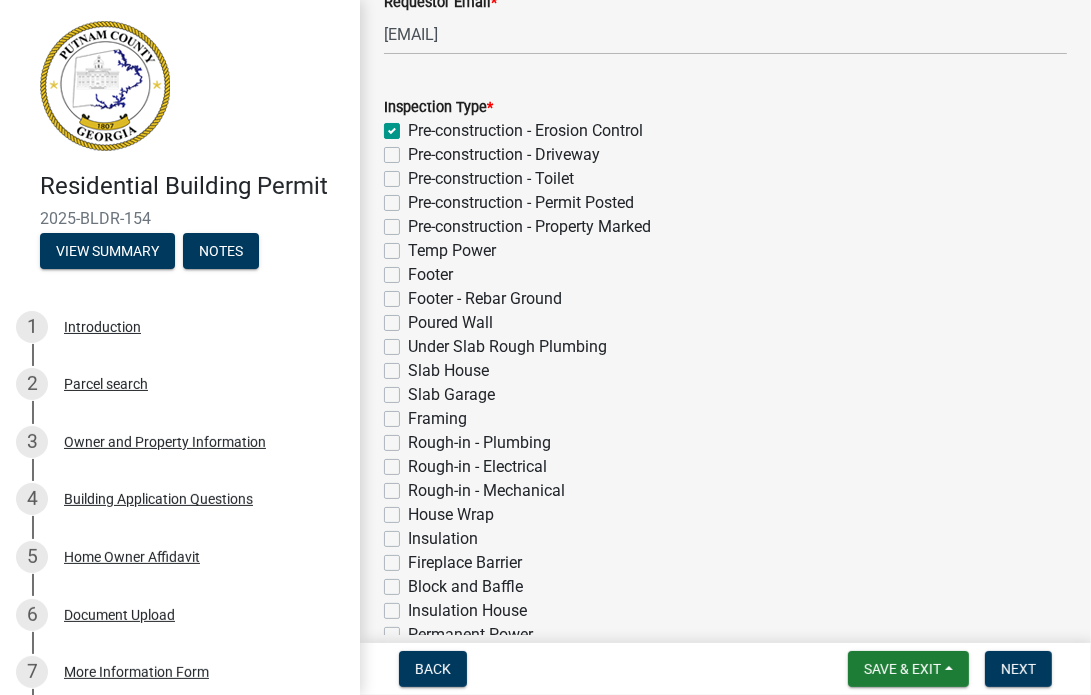 checkbox on "true" 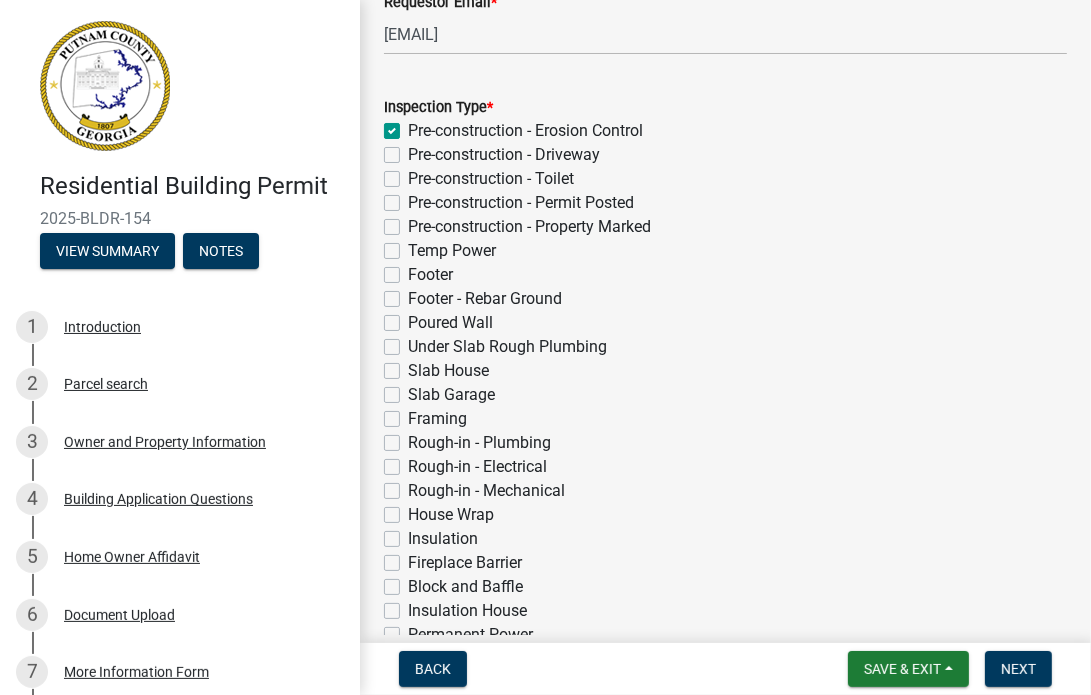 click on "Pre-construction - Property Marked" 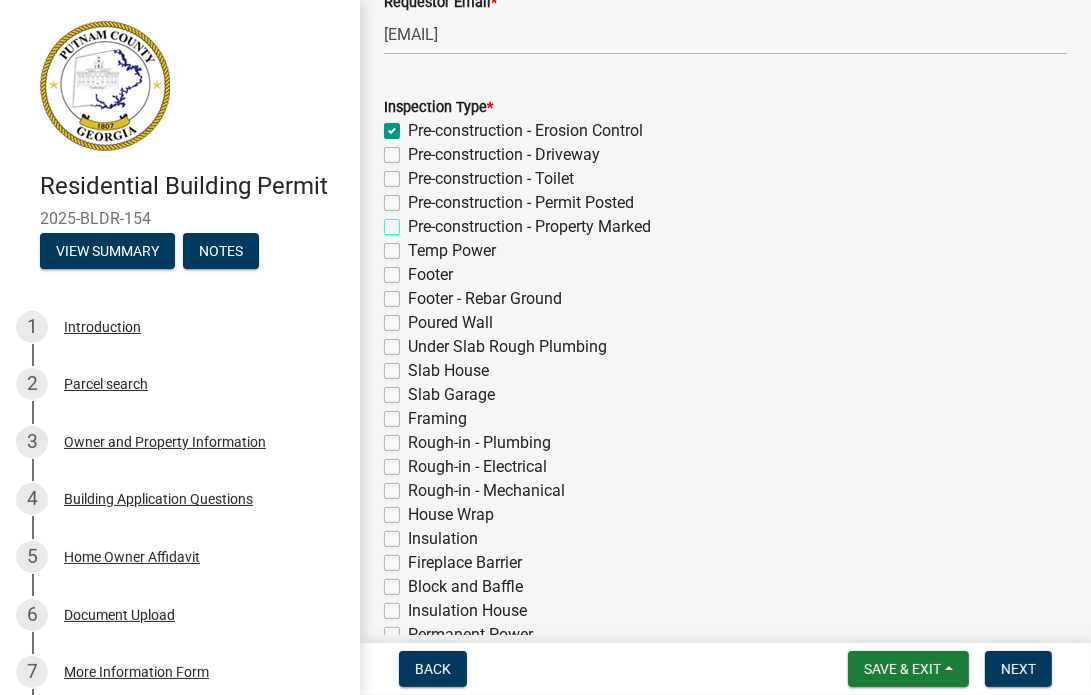 click on "Pre-construction - Property Marked" at bounding box center (414, 221) 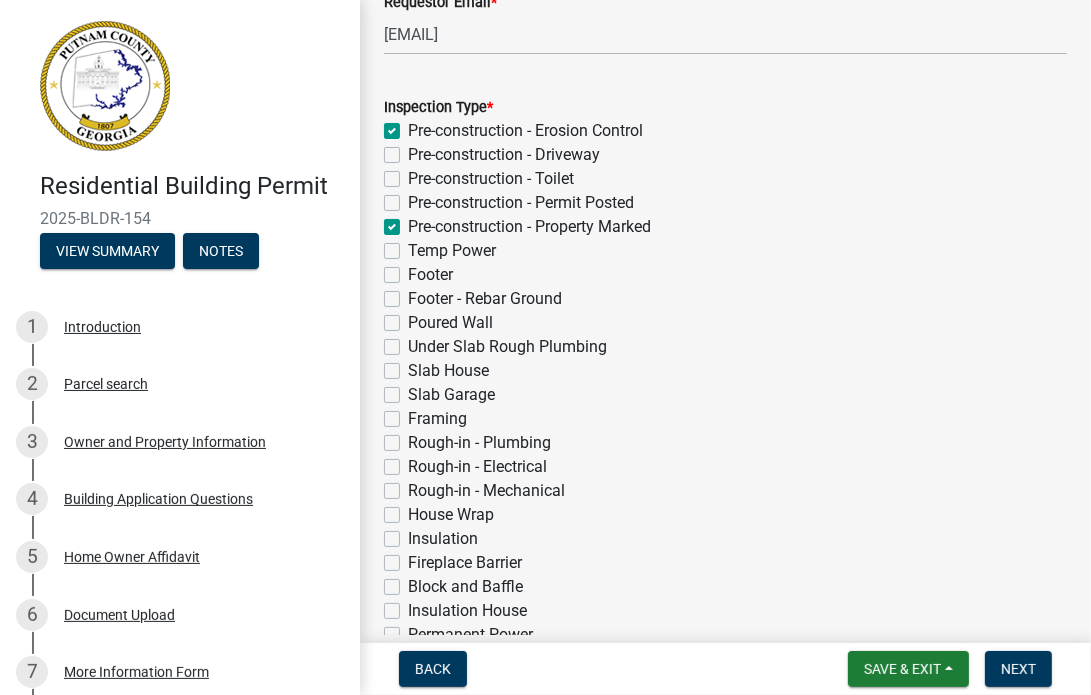checkbox on "true" 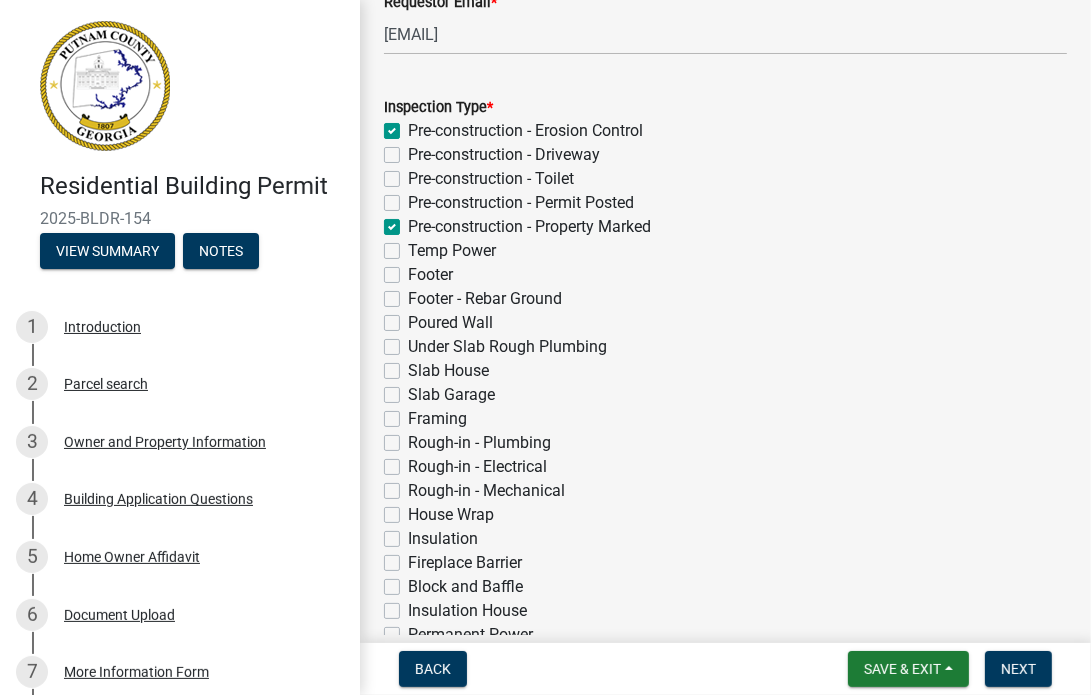 click on "Footer" 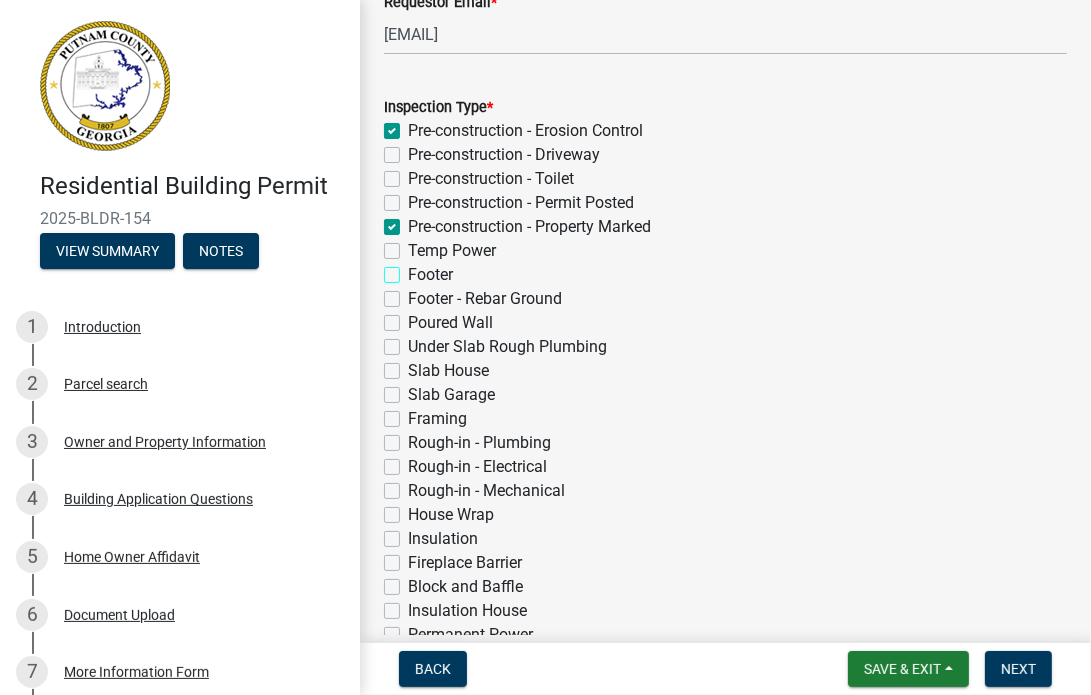 click on "Footer" at bounding box center (414, 269) 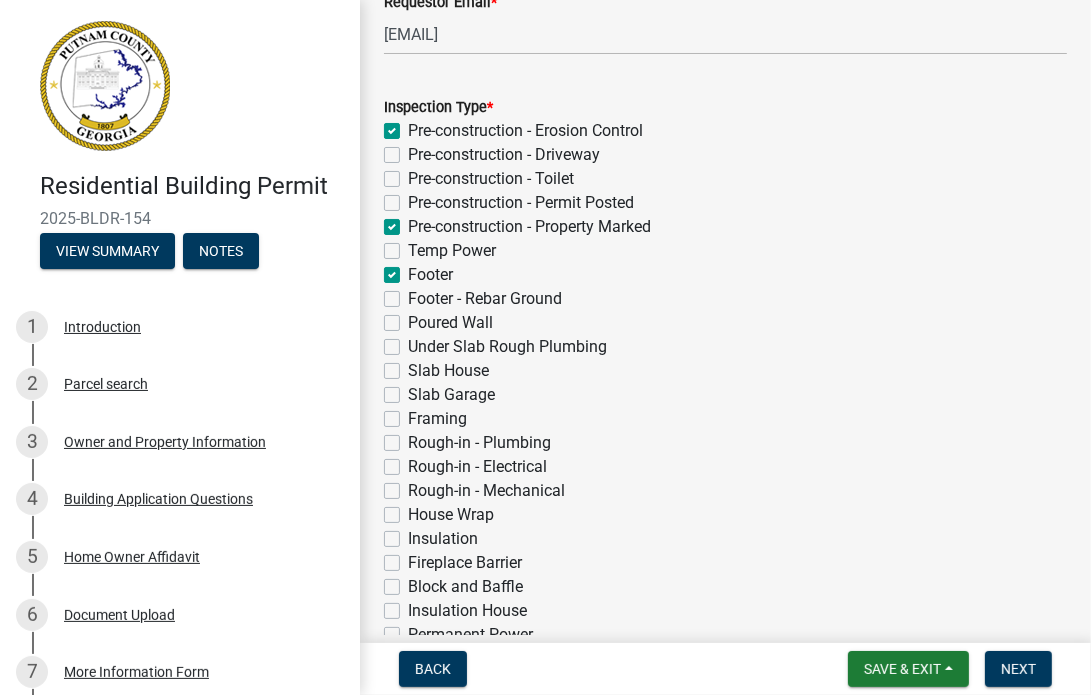 checkbox on "true" 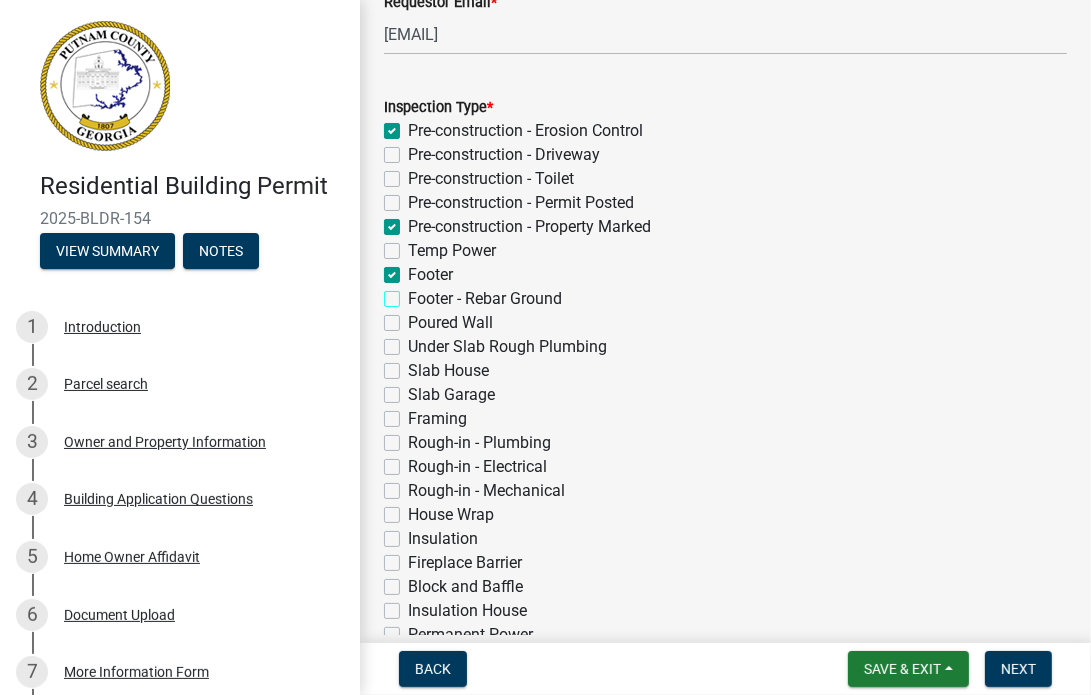 checkbox on "true" 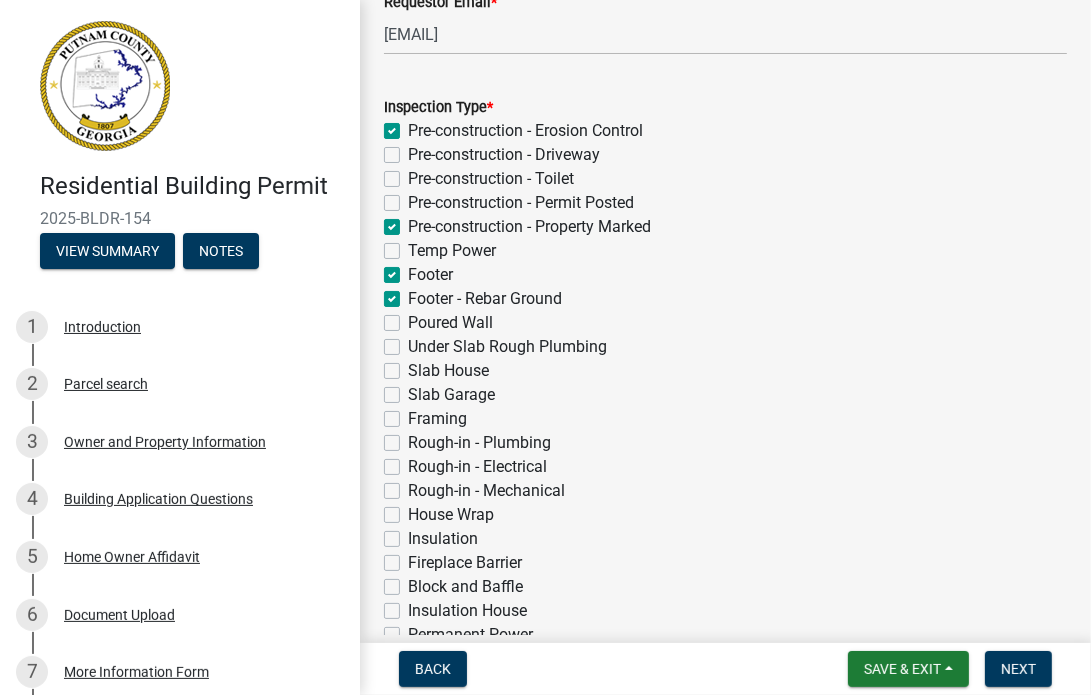 checkbox on "true" 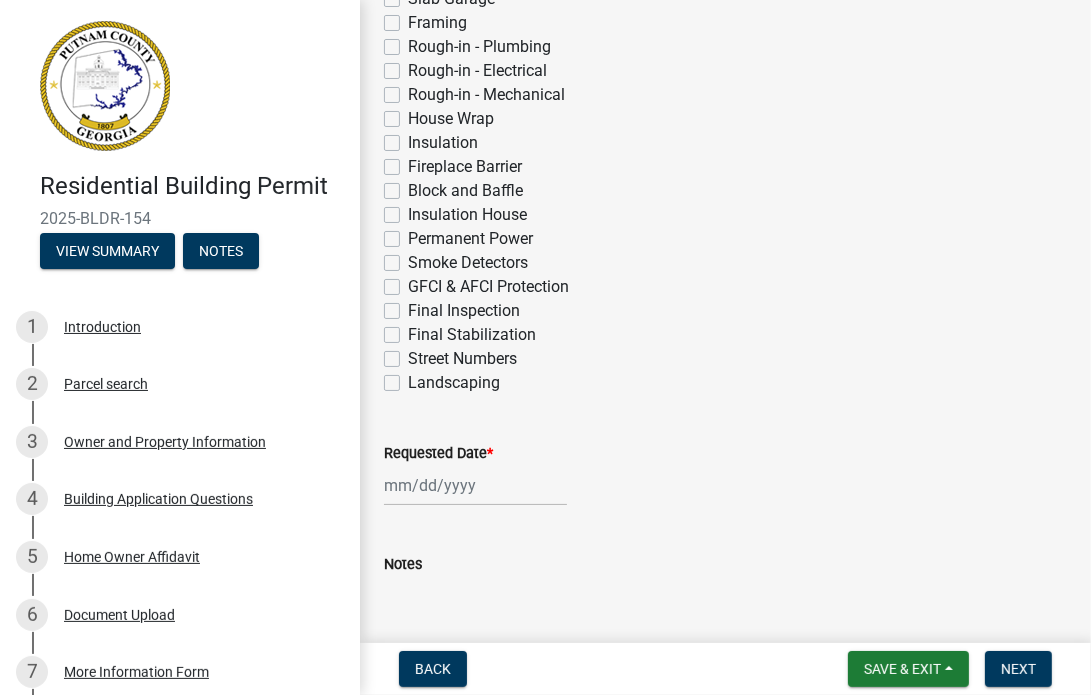 scroll, scrollTop: 821, scrollLeft: 0, axis: vertical 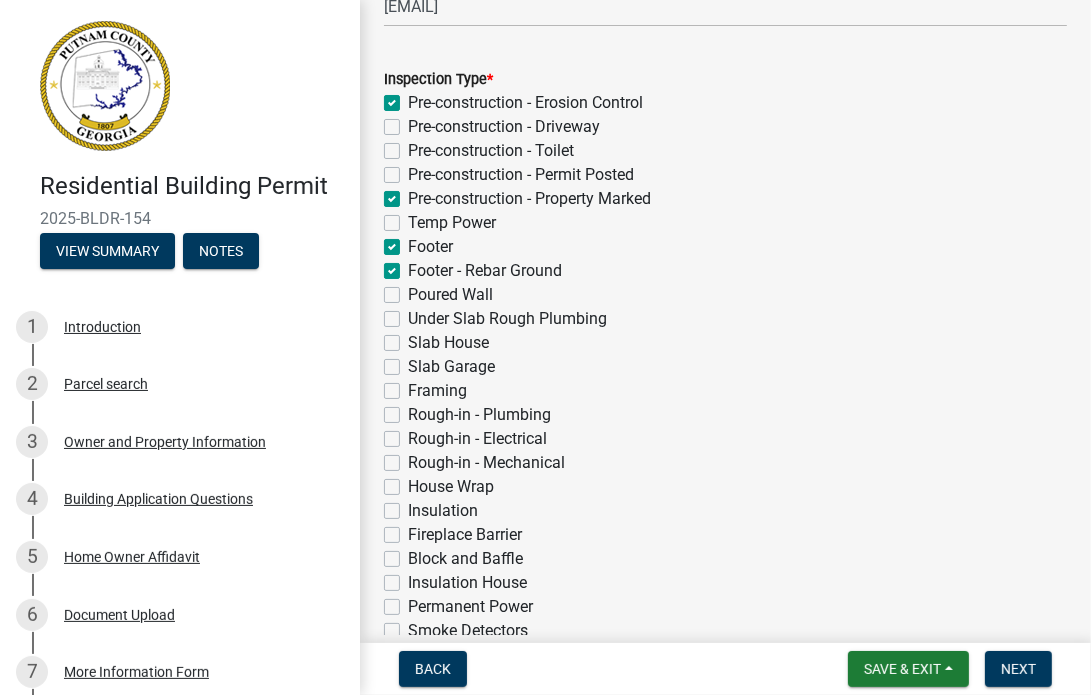 click on "Pre-construction - Permit Posted" 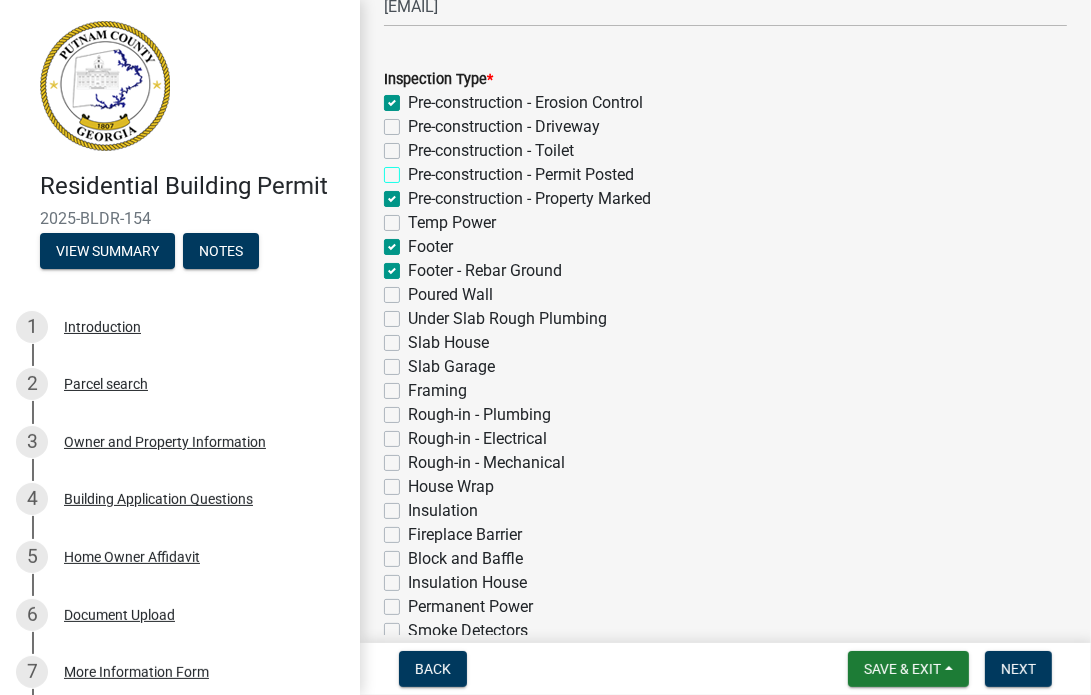 click on "Pre-construction - Permit Posted" at bounding box center (414, 169) 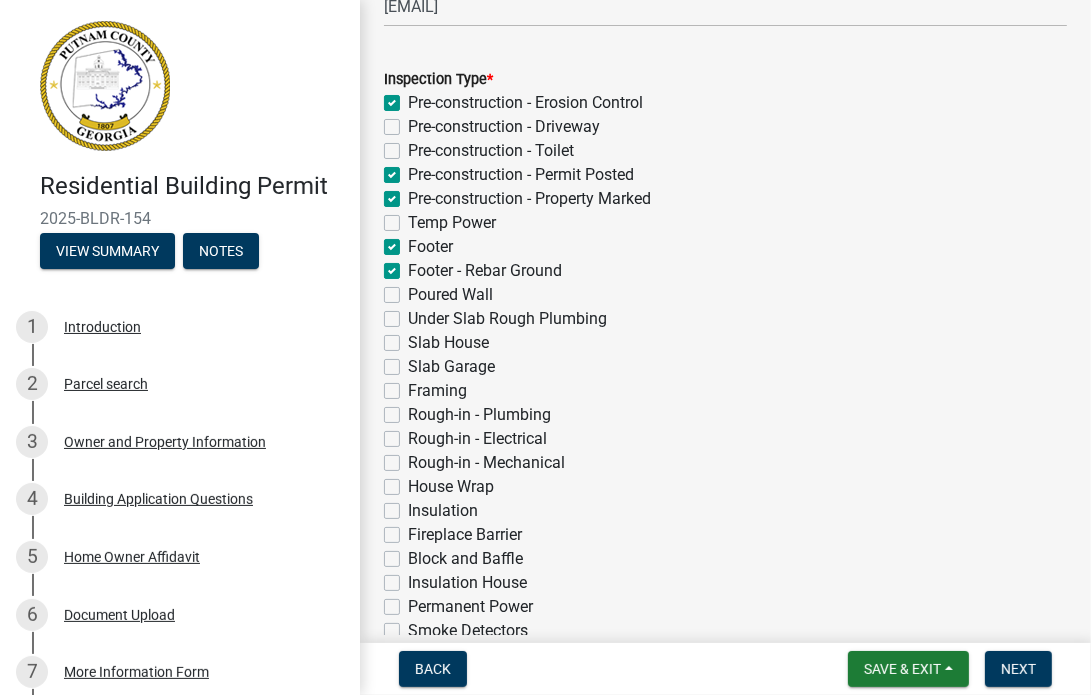 checkbox on "true" 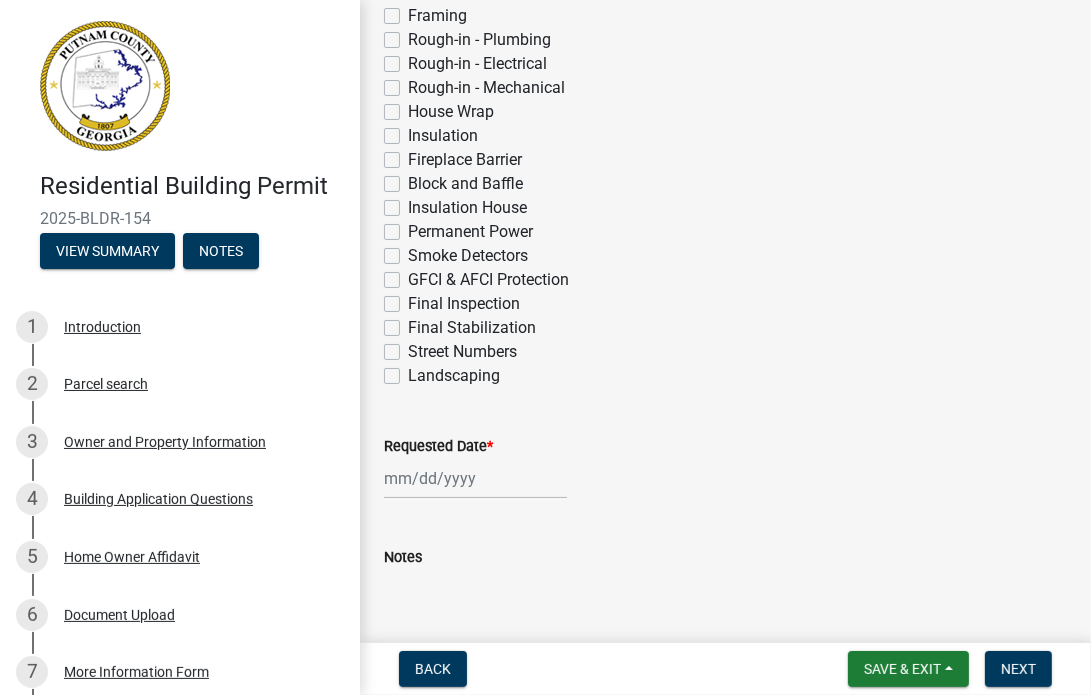 scroll, scrollTop: 867, scrollLeft: 0, axis: vertical 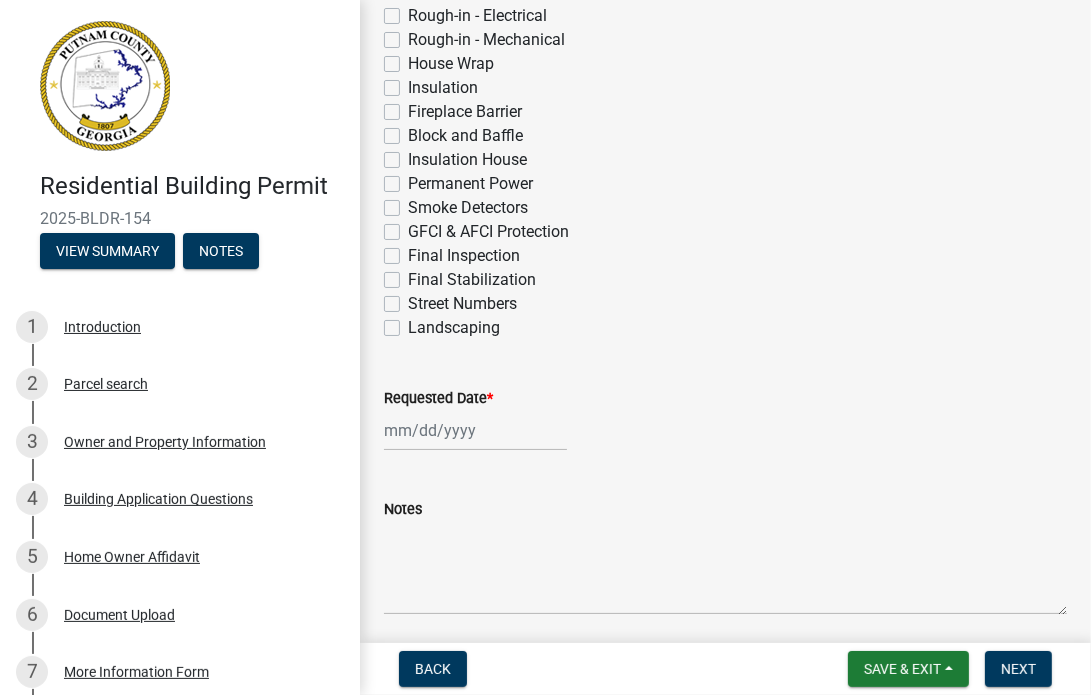 select on "8" 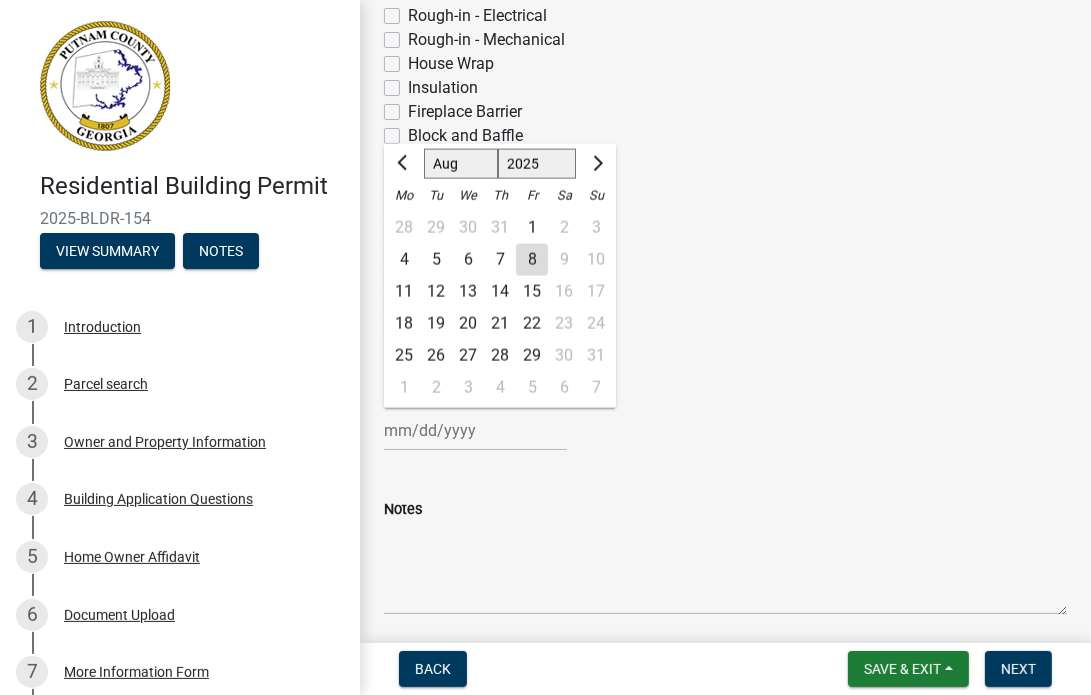 click on "Requested Date  *" at bounding box center (475, 430) 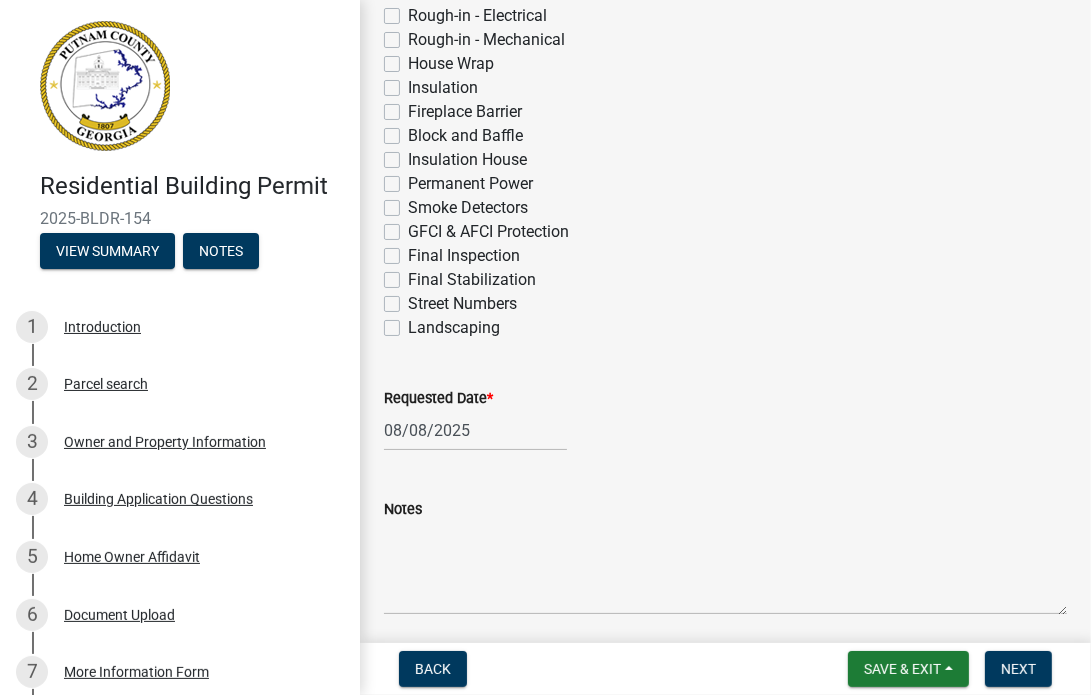 scroll, scrollTop: 940, scrollLeft: 0, axis: vertical 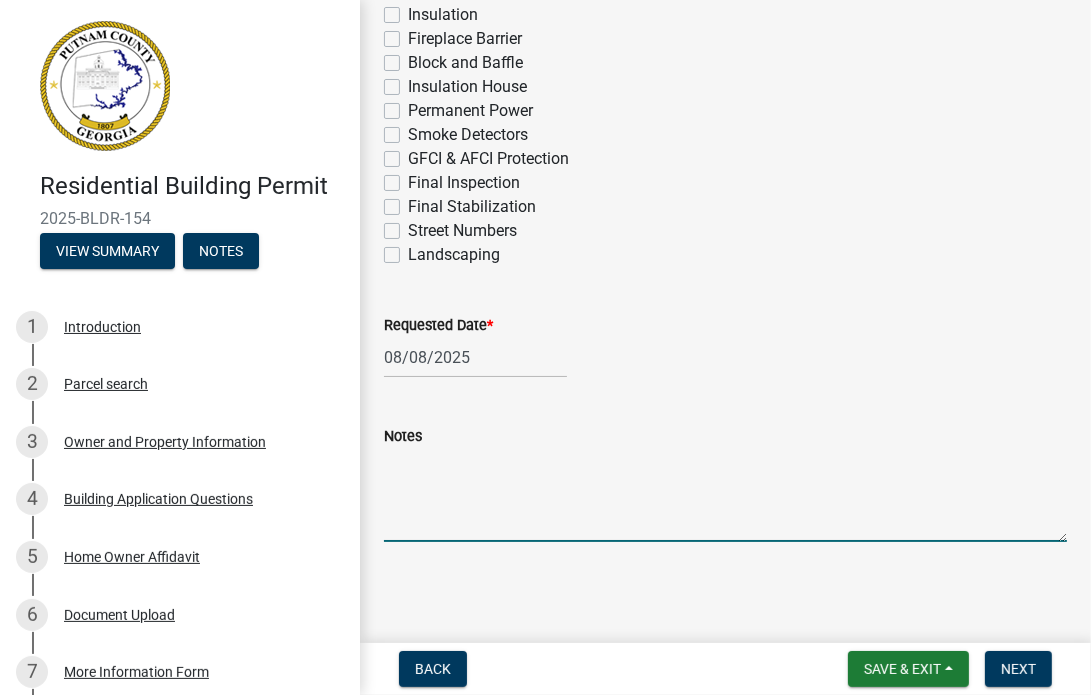 click on "Notes" at bounding box center (725, 495) 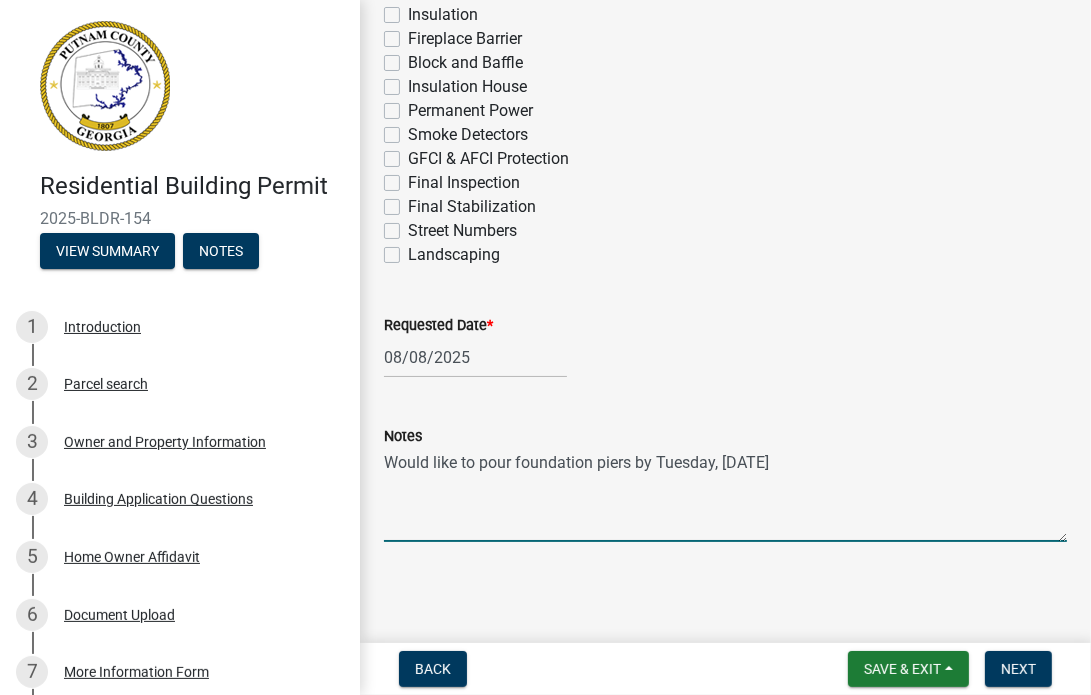 click on "Would like to pour foundation piers by Tuesday, [DATE]" at bounding box center (725, 495) 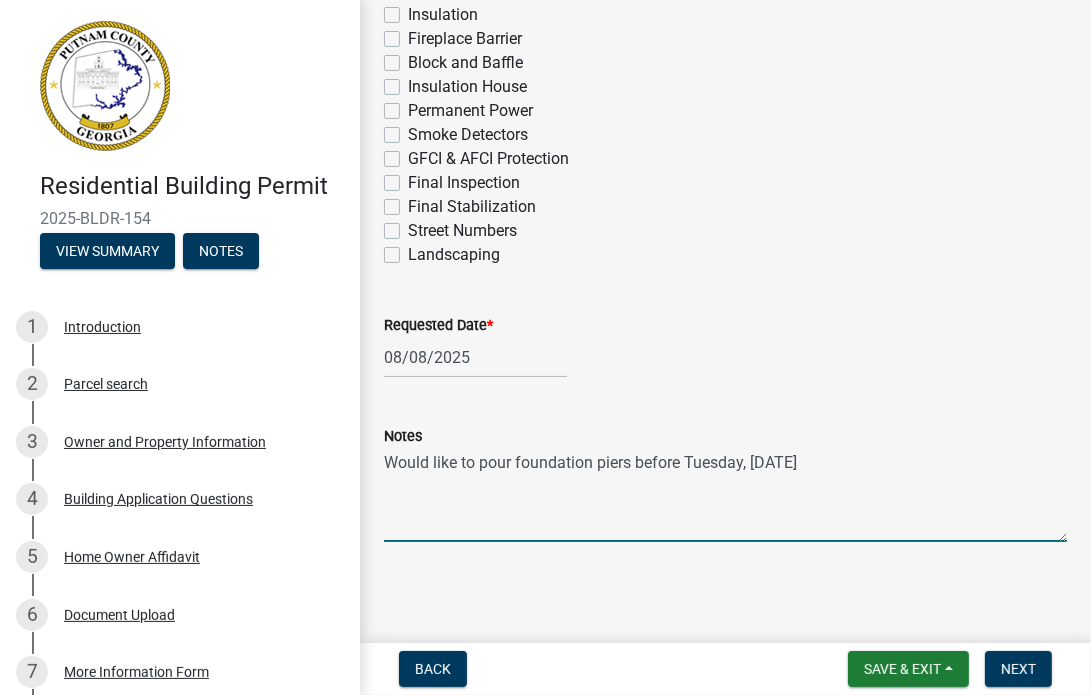 click on "Would like to pour foundation piers before Tuesday, [DATE]" at bounding box center (725, 495) 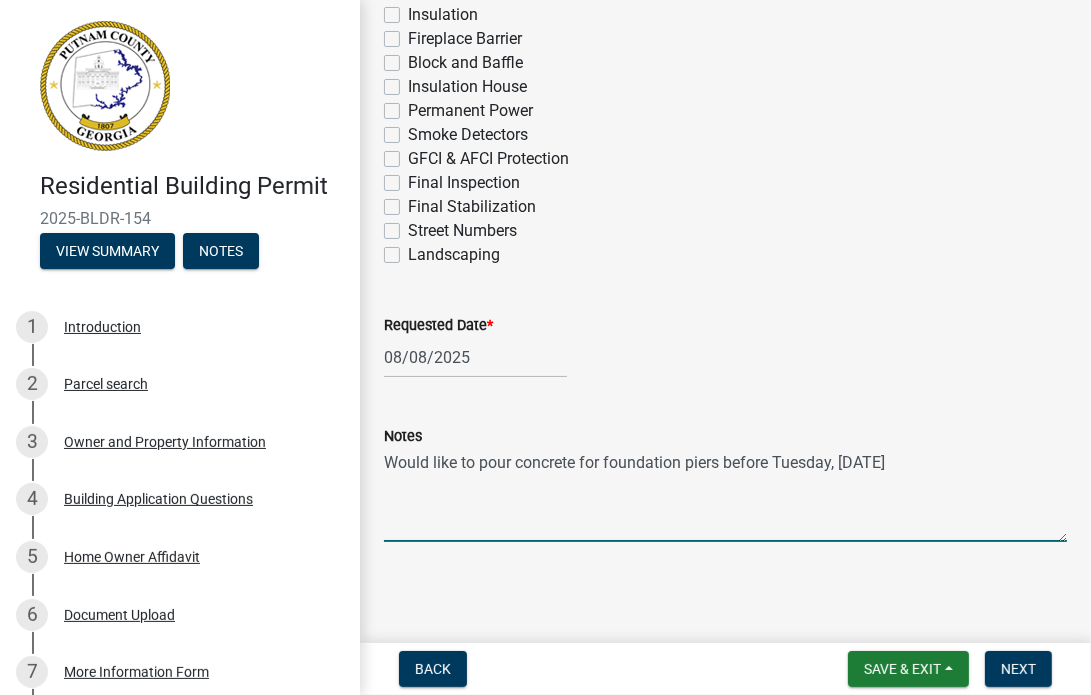 type on "Would like to pour concrete for foundation piers before Tuesday, [DATE]" 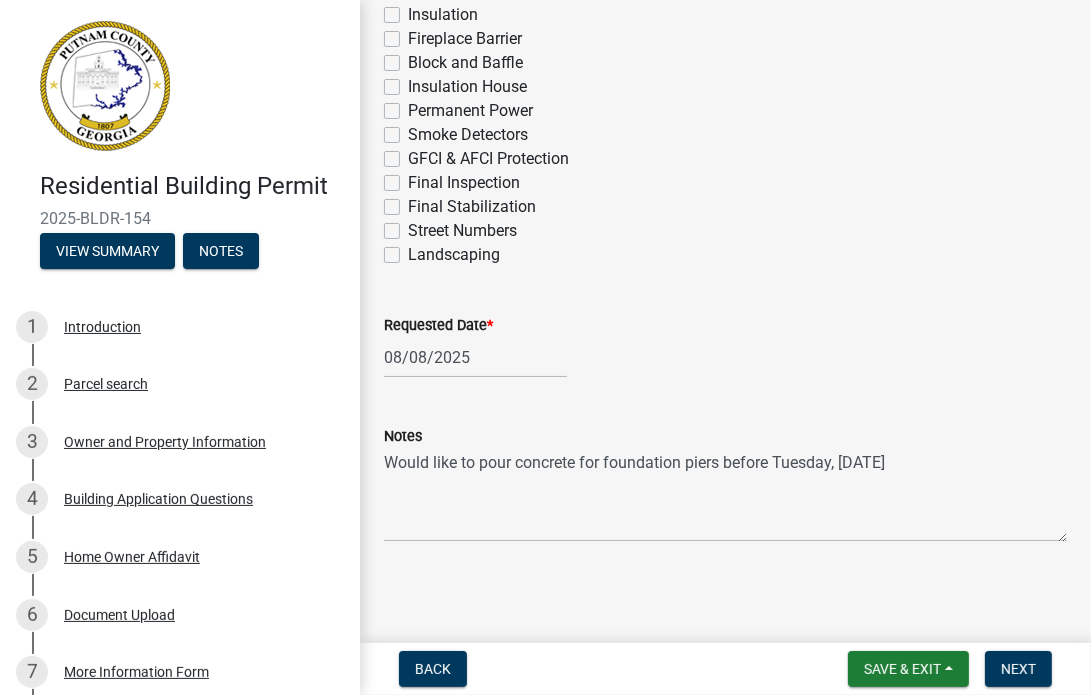 drag, startPoint x: 1073, startPoint y: 496, endPoint x: 1080, endPoint y: 449, distance: 47.518417 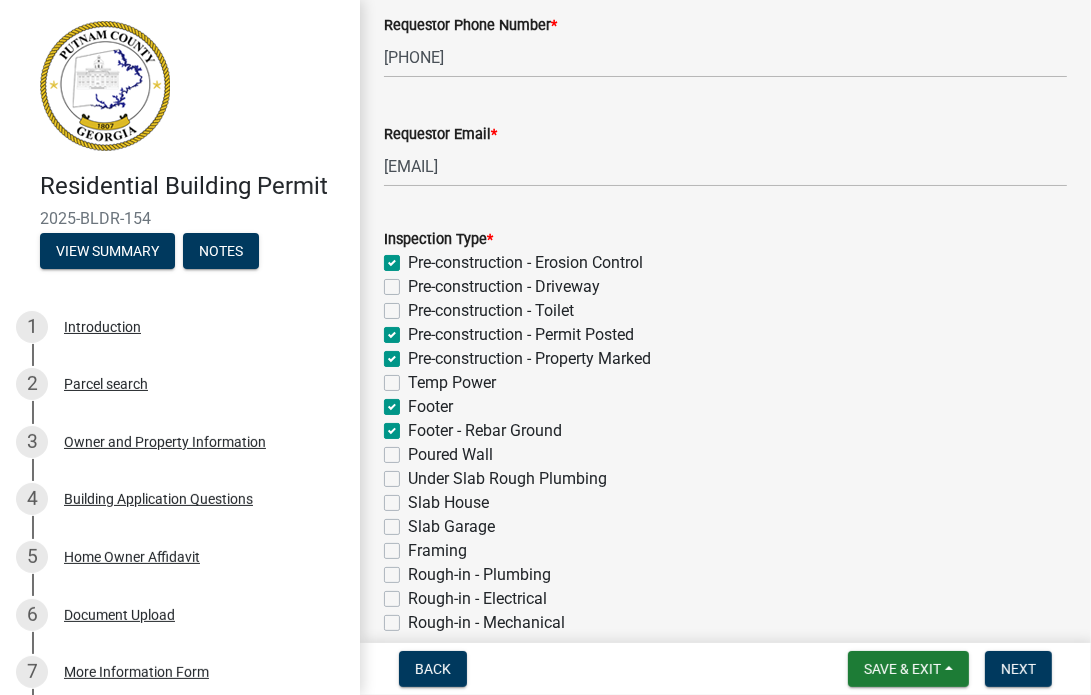 scroll, scrollTop: 268, scrollLeft: 0, axis: vertical 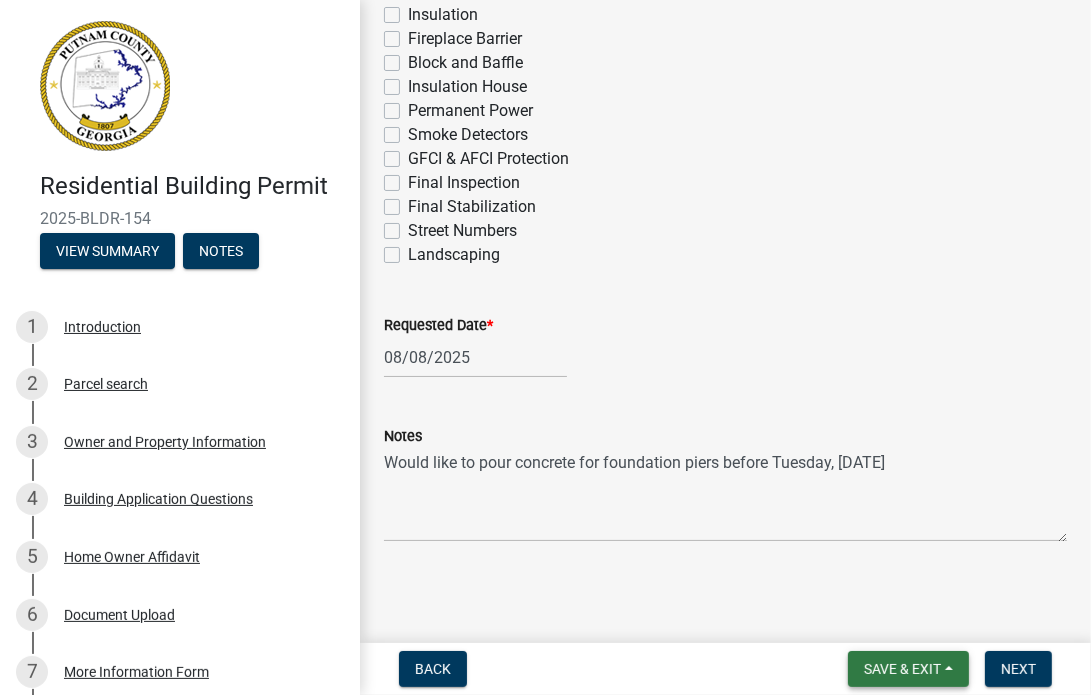 click on "Save & Exit" at bounding box center (902, 669) 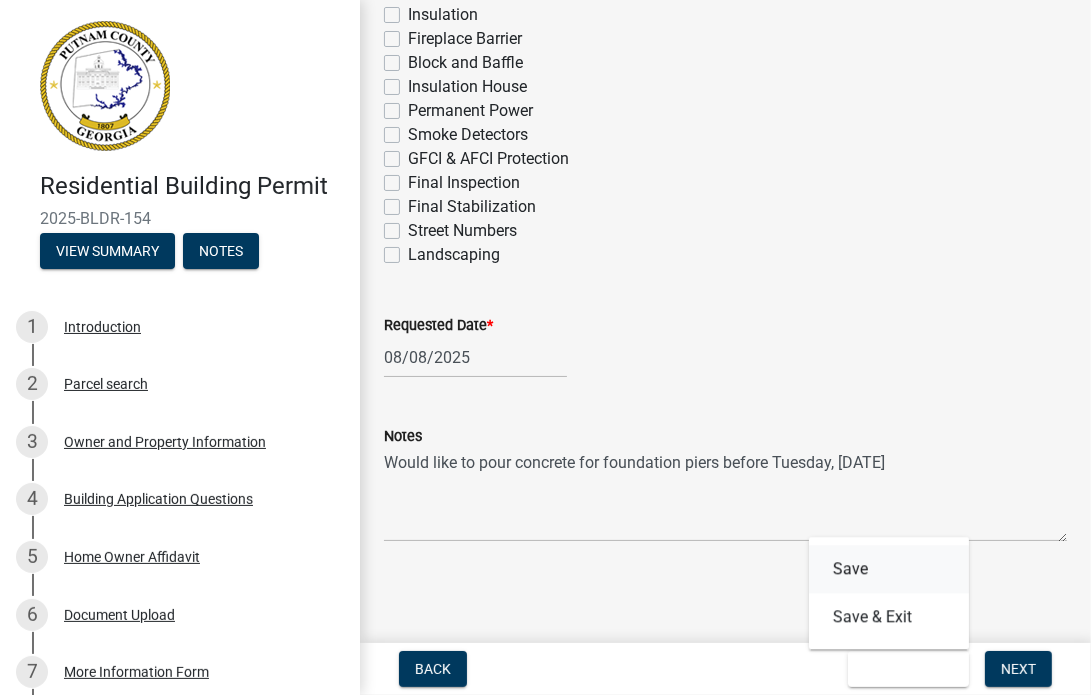 click on "Save" at bounding box center (889, 569) 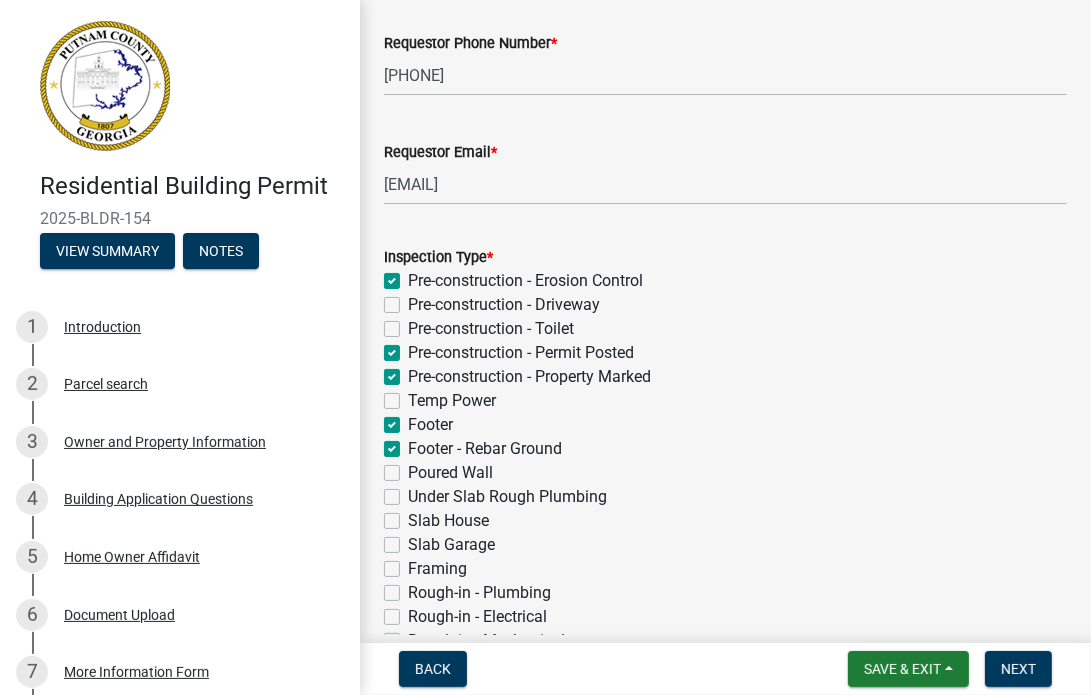 scroll, scrollTop: 41, scrollLeft: 0, axis: vertical 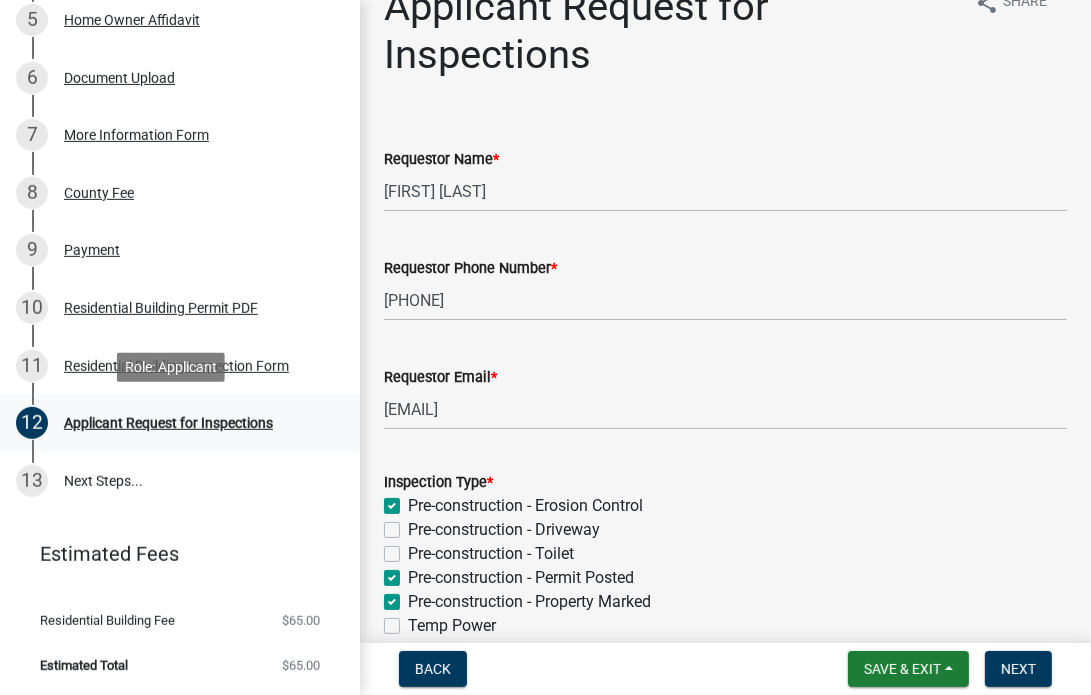 click on "Applicant Request for Inspections" at bounding box center (168, 423) 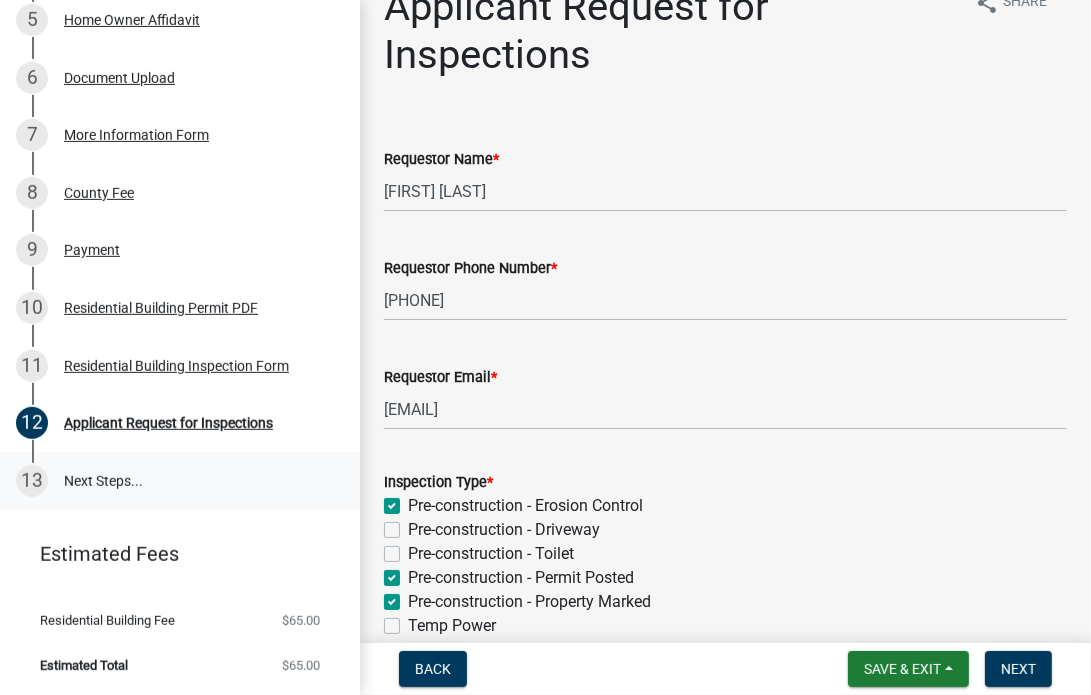 click on "13   Next Steps..." at bounding box center [180, 481] 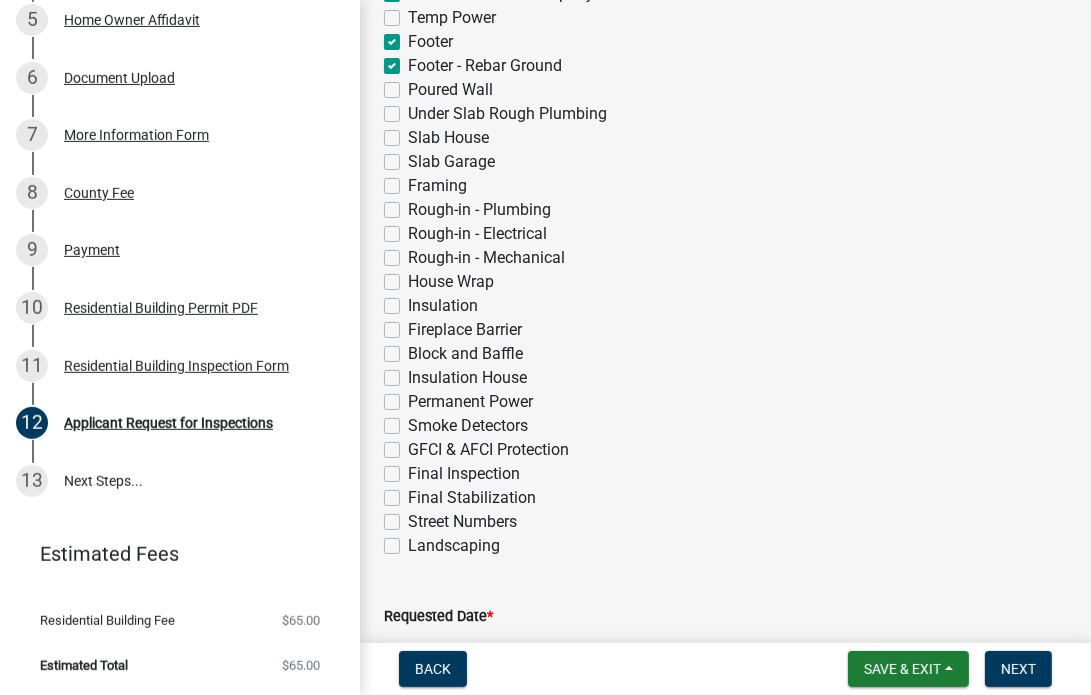 scroll, scrollTop: 0, scrollLeft: 0, axis: both 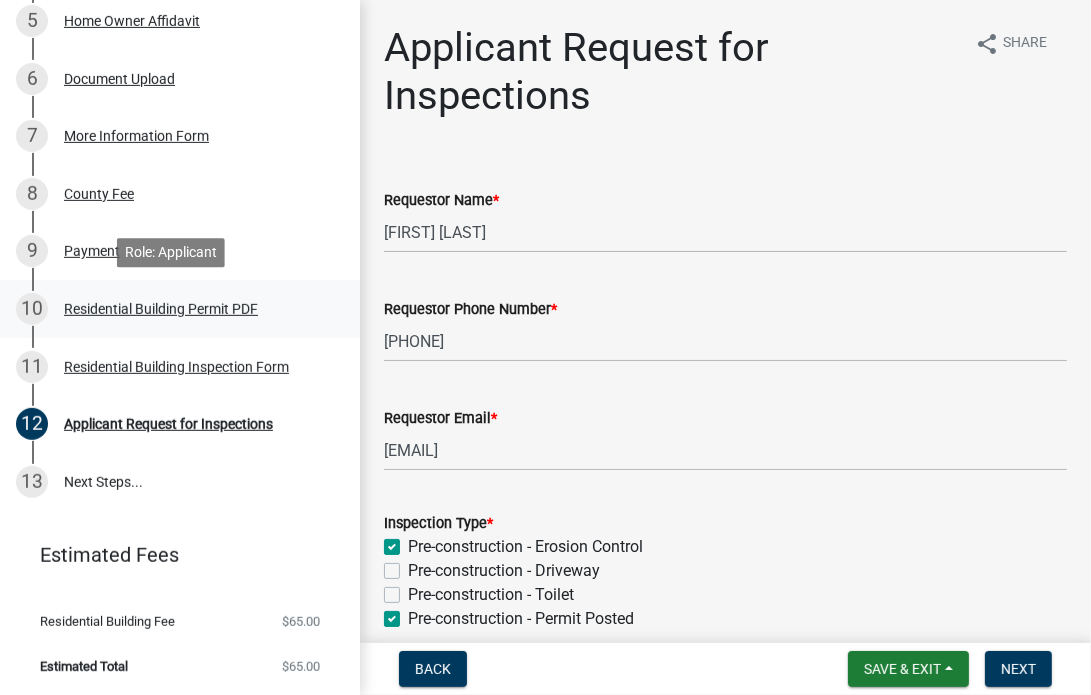 click on "Residential Building Permit PDF" at bounding box center (161, 309) 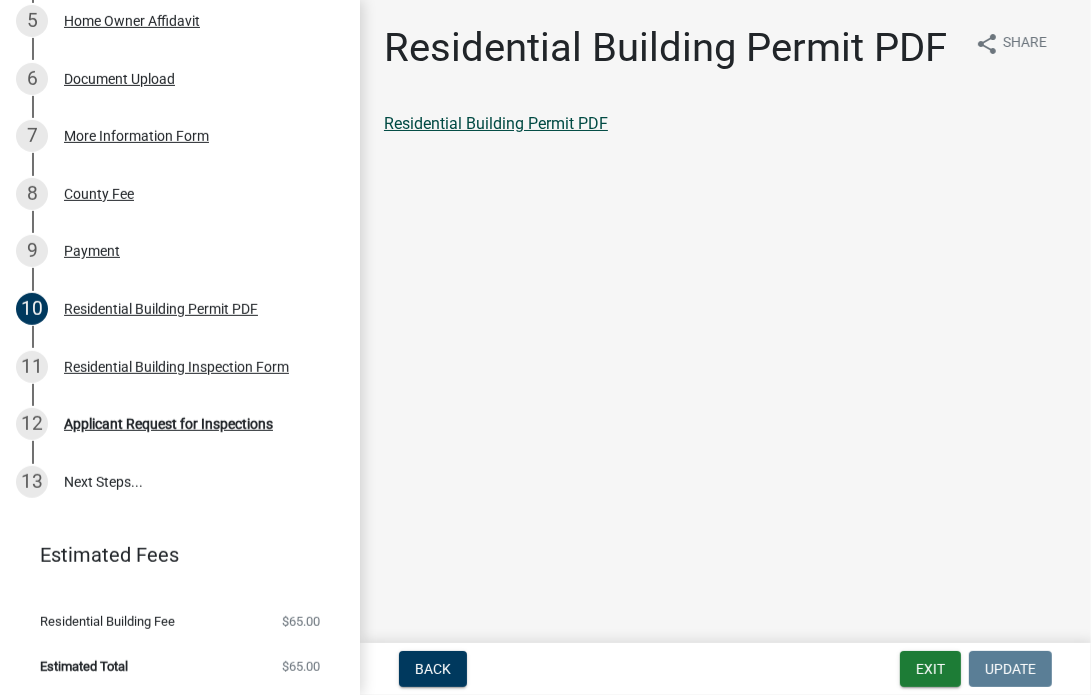 click on "Residential Building Permit PDF" 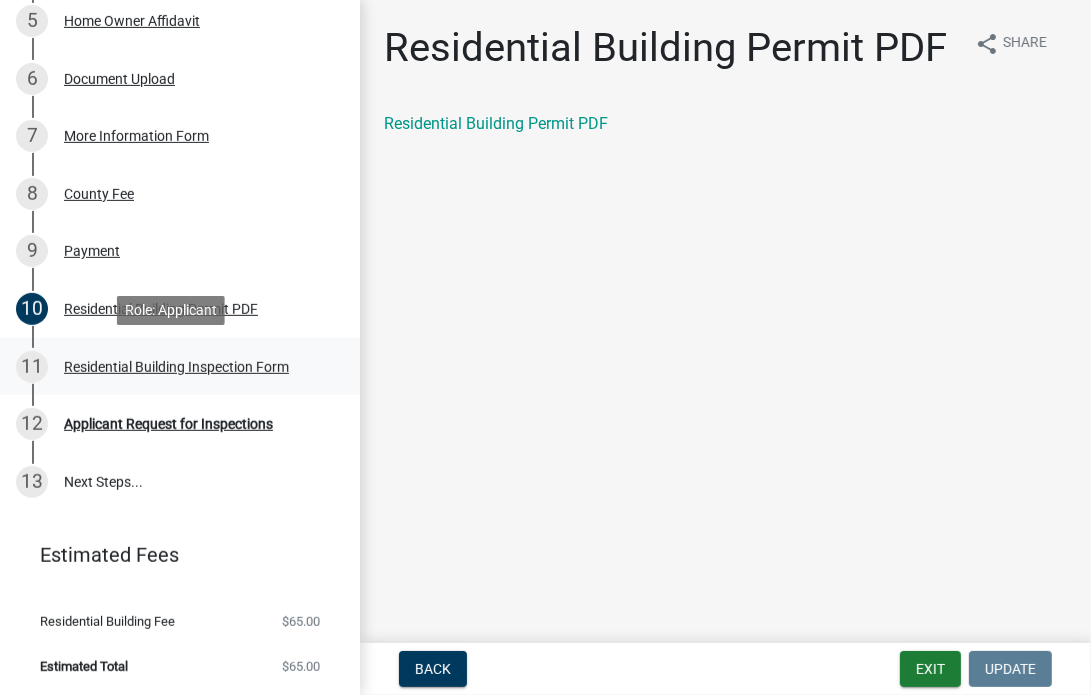 click on "Residential Building Inspection Form" at bounding box center [176, 367] 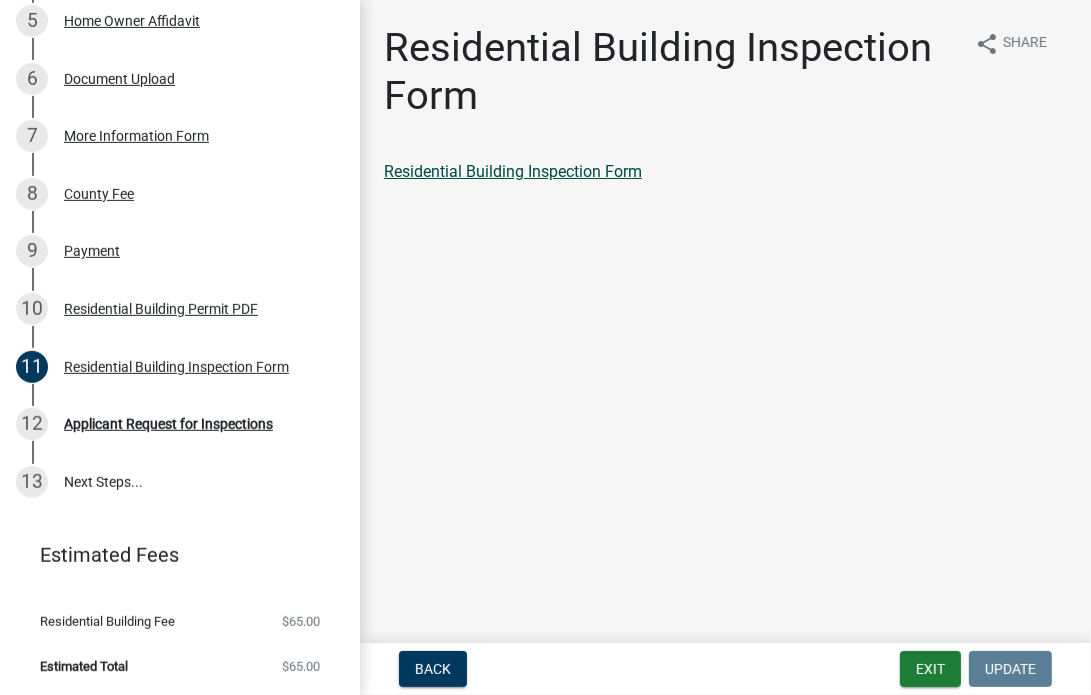 click on "Residential Building Inspection Form" 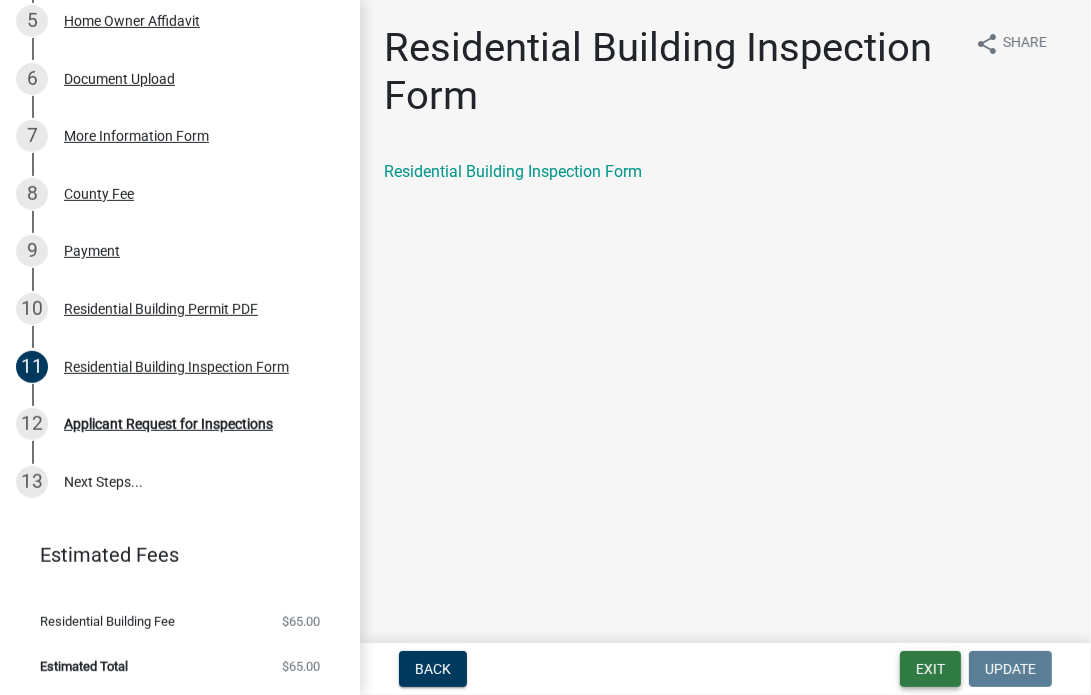 click on "Exit" at bounding box center (930, 669) 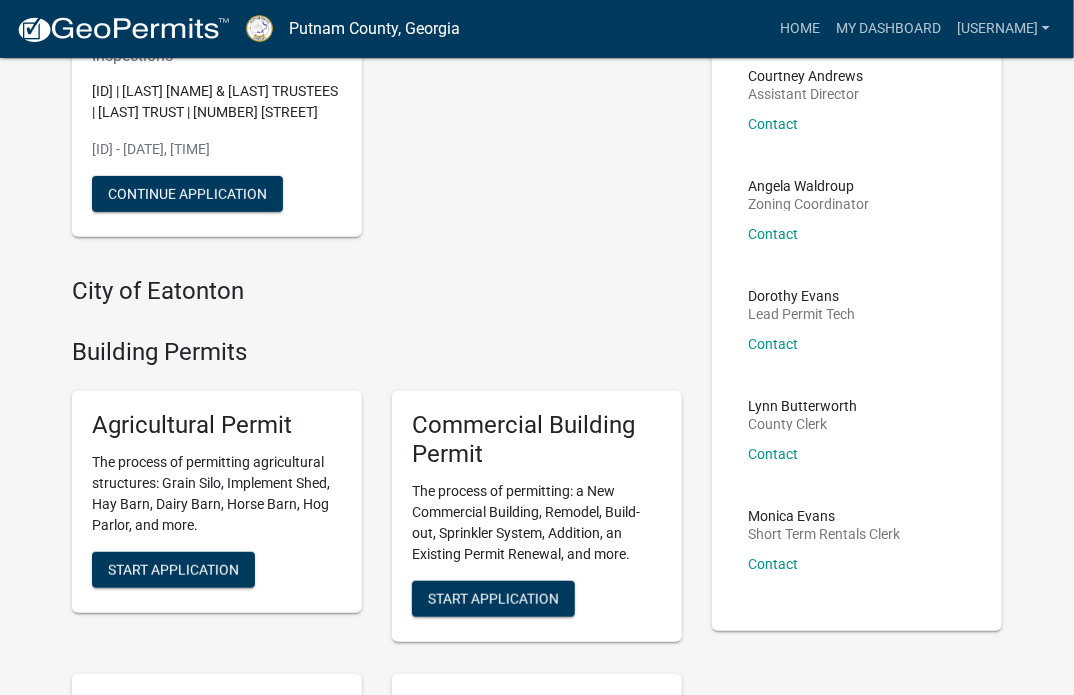 scroll, scrollTop: 0, scrollLeft: 0, axis: both 